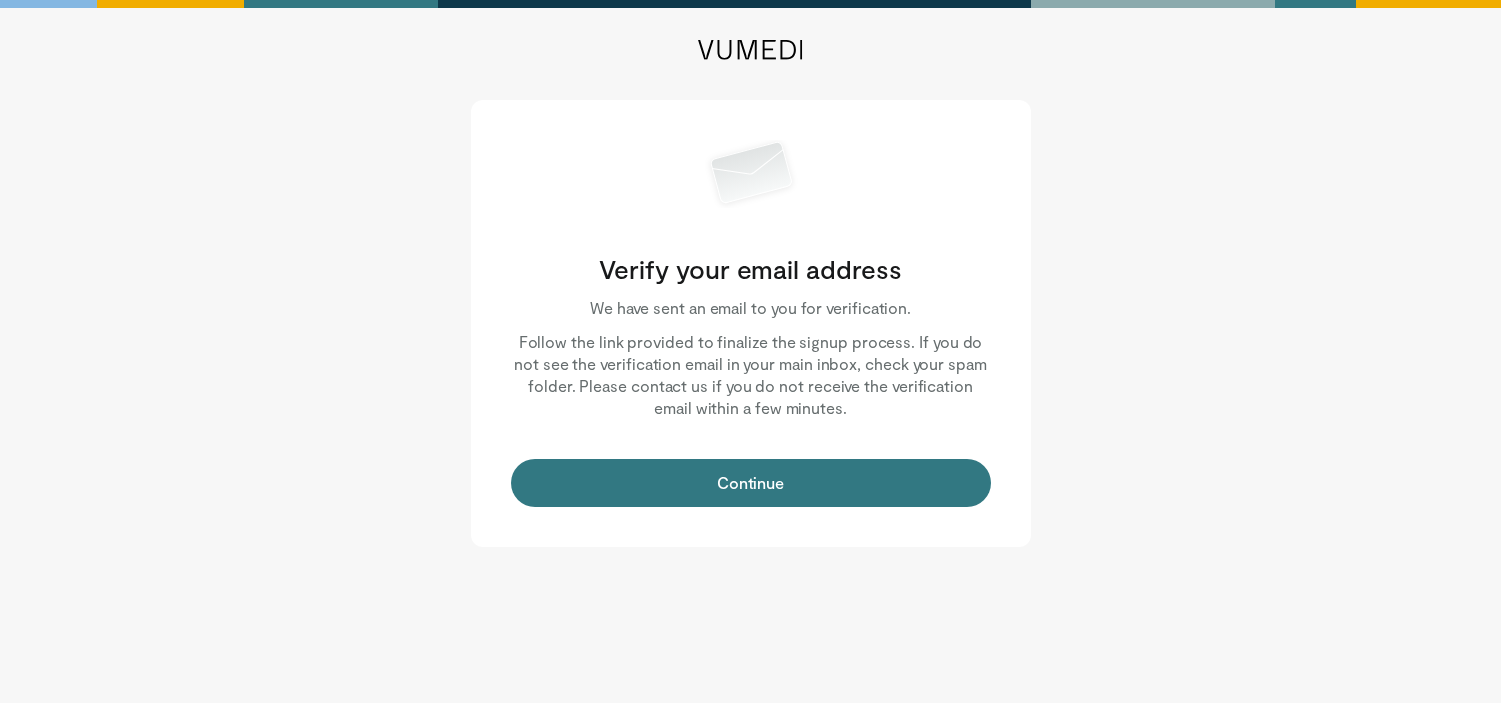 scroll, scrollTop: 0, scrollLeft: 0, axis: both 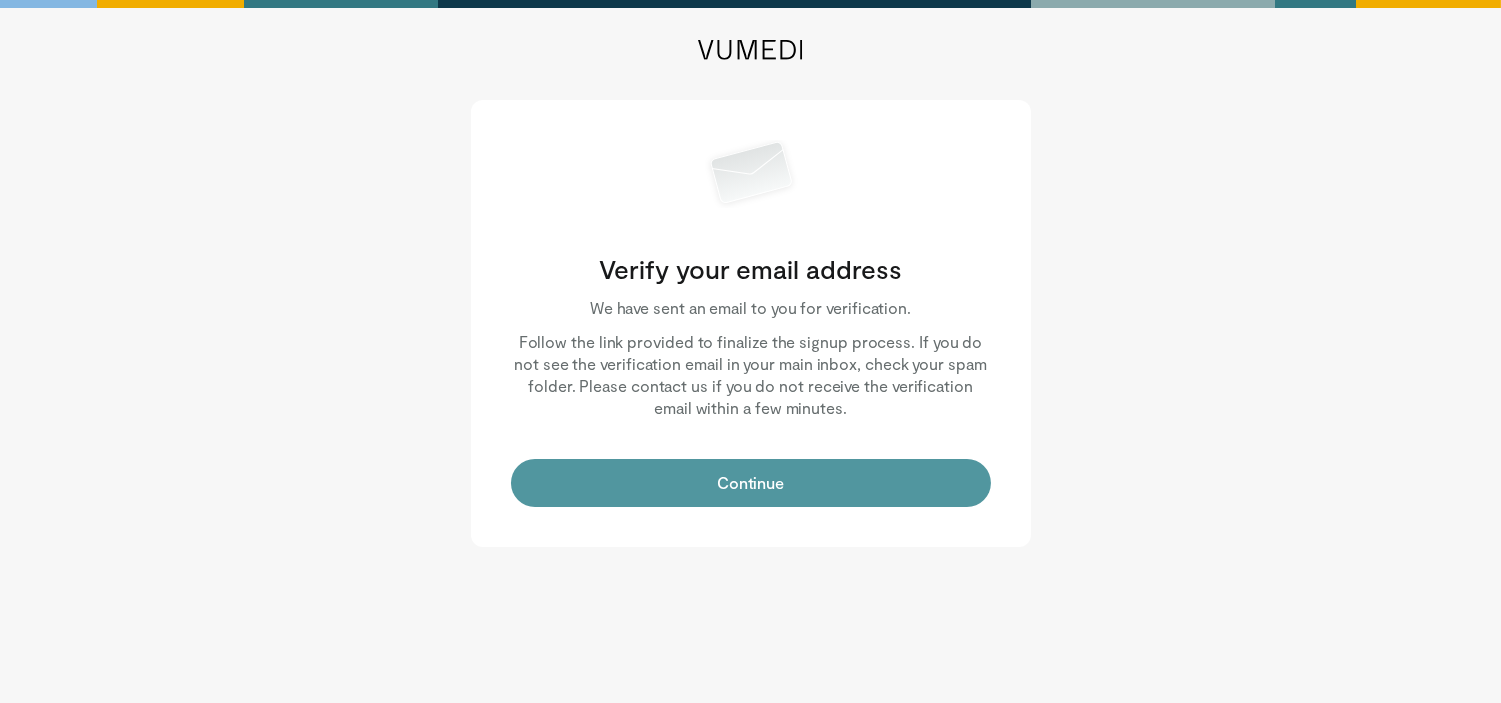 click on "Continue" at bounding box center (751, 483) 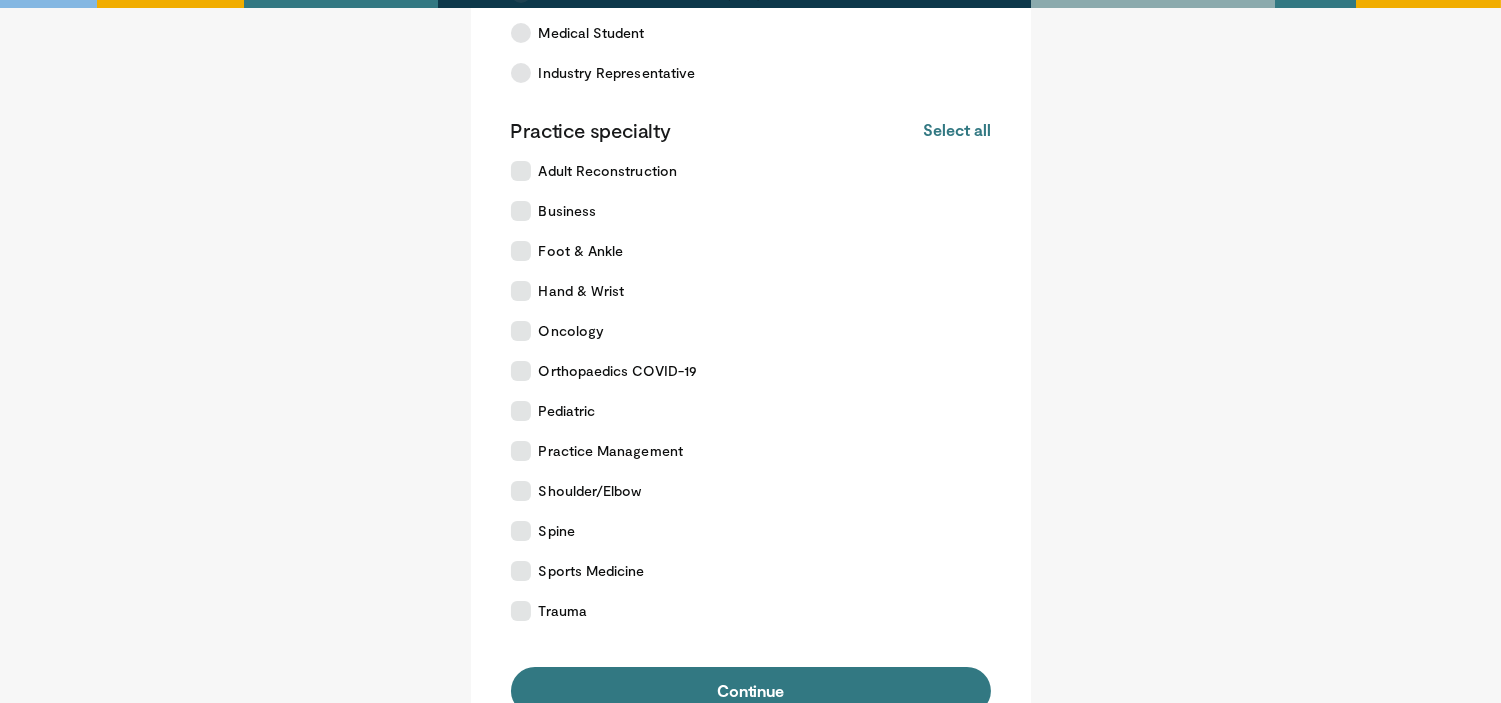 scroll, scrollTop: 534, scrollLeft: 0, axis: vertical 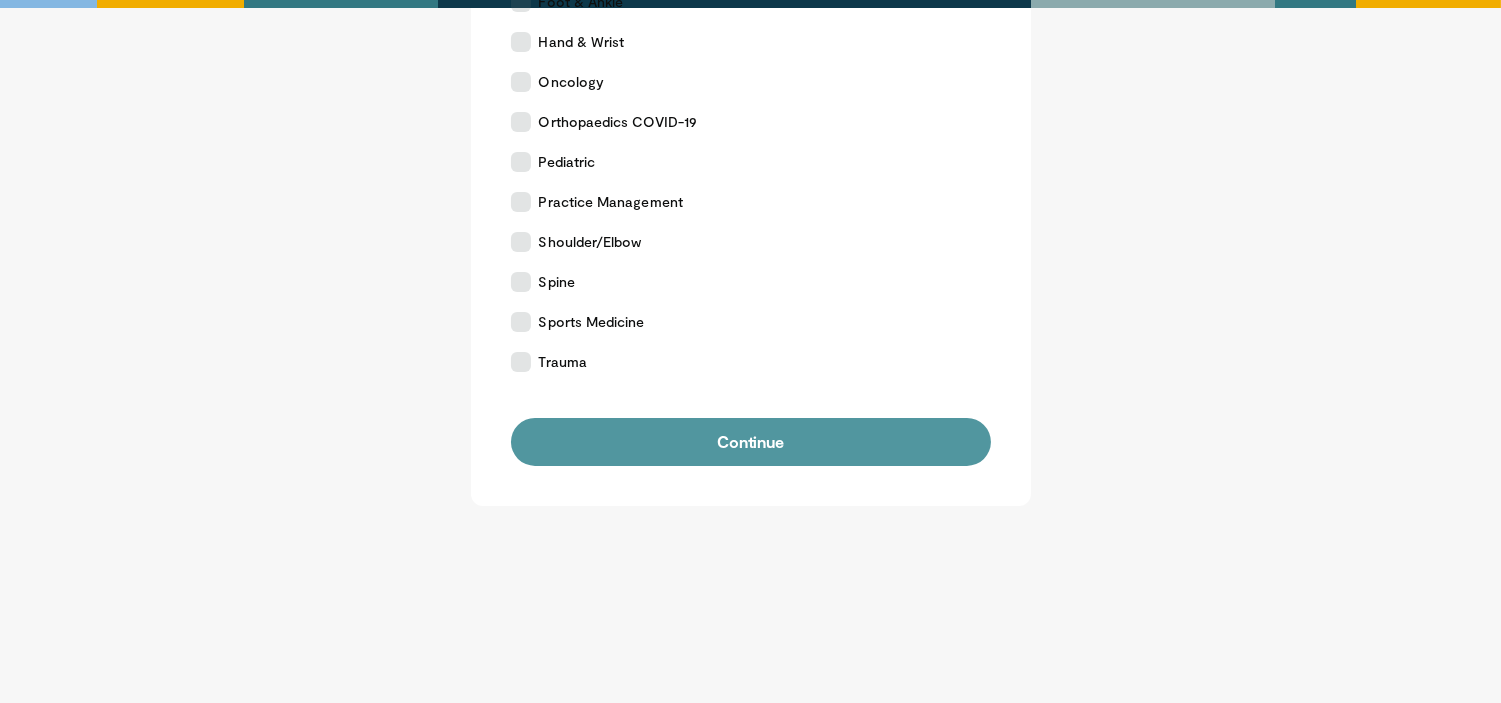 click on "Continue" at bounding box center (751, 442) 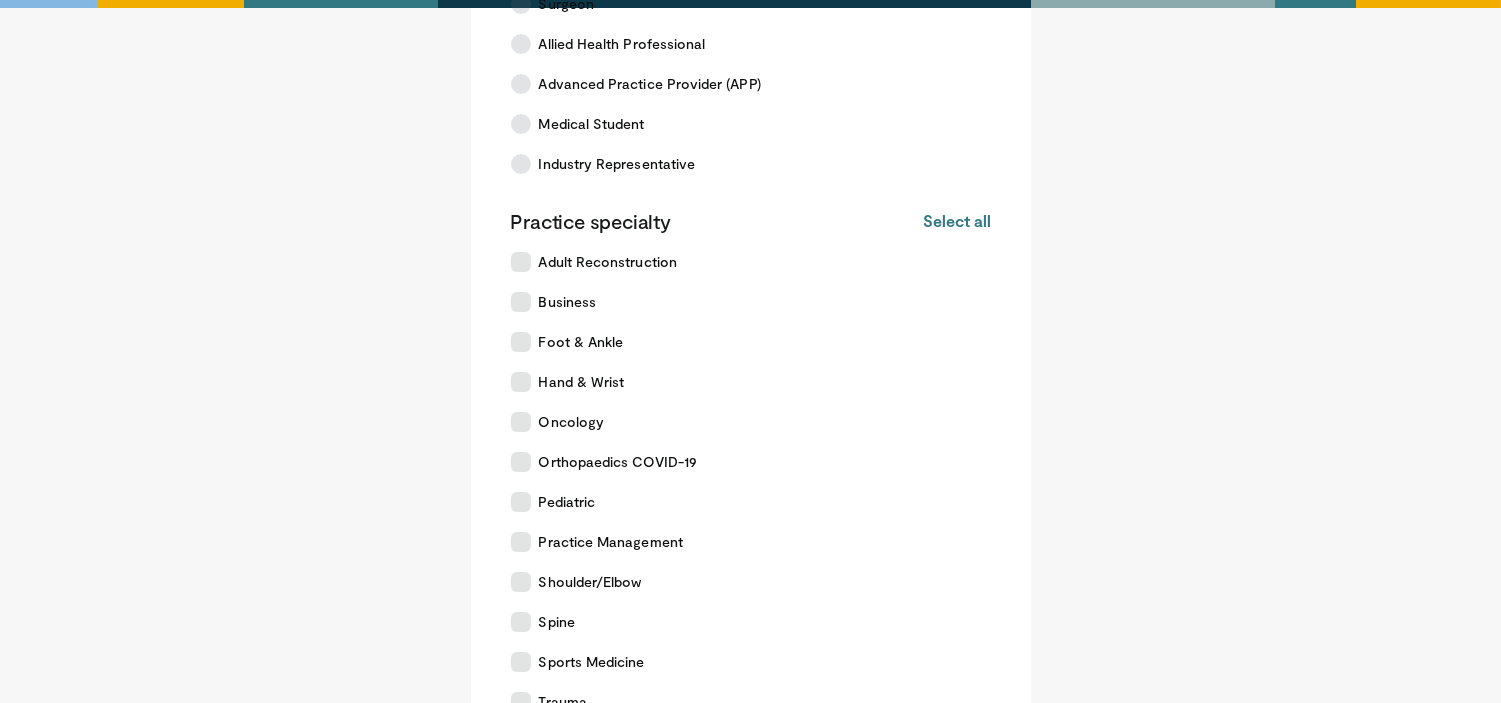 scroll, scrollTop: 0, scrollLeft: 0, axis: both 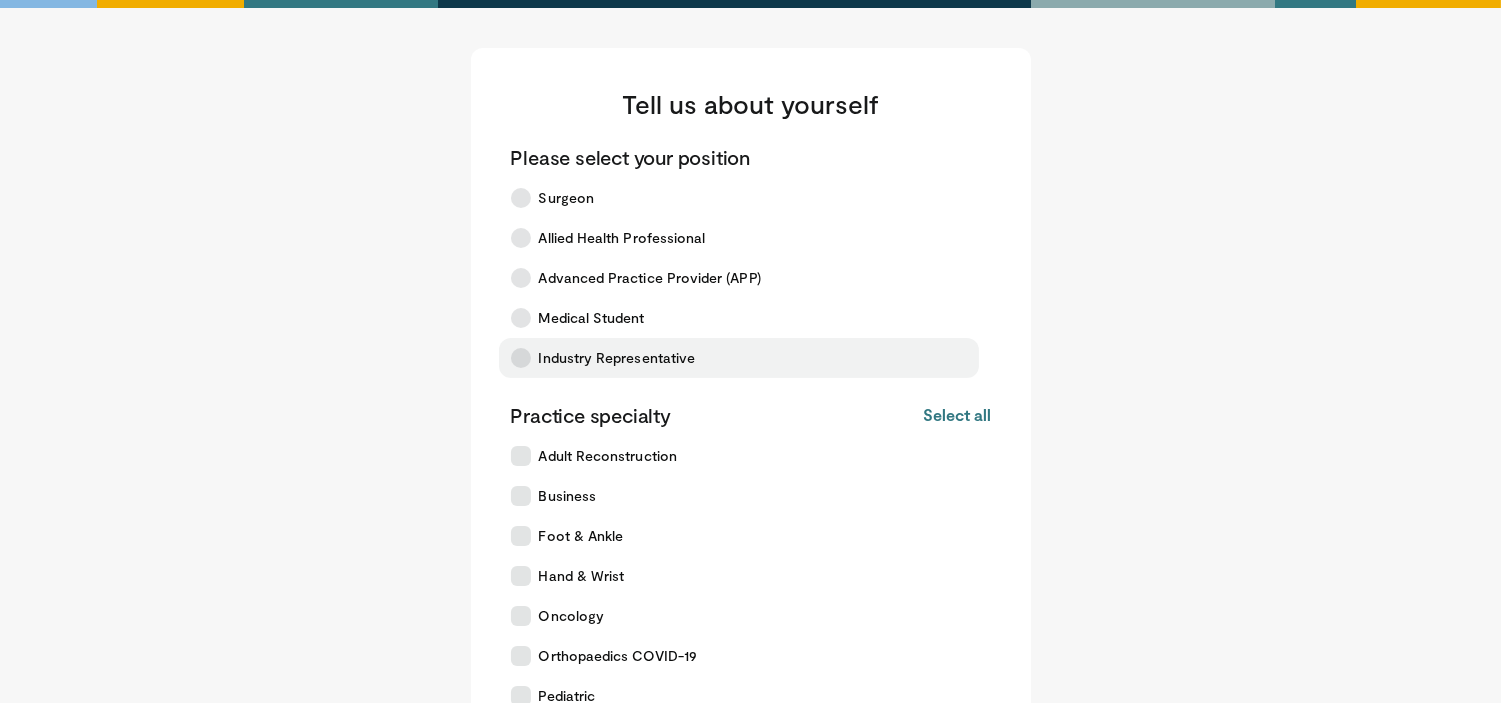 click at bounding box center [521, 358] 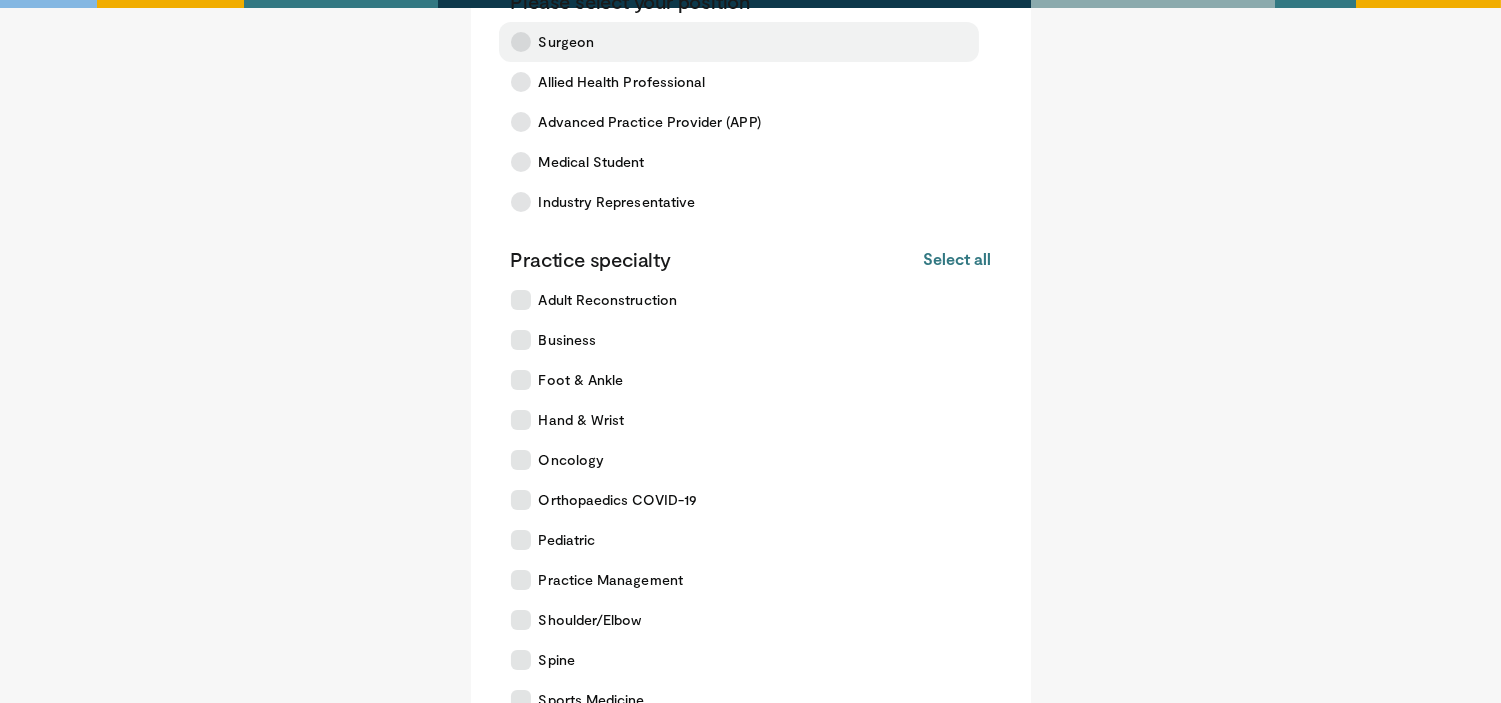 scroll, scrollTop: 0, scrollLeft: 0, axis: both 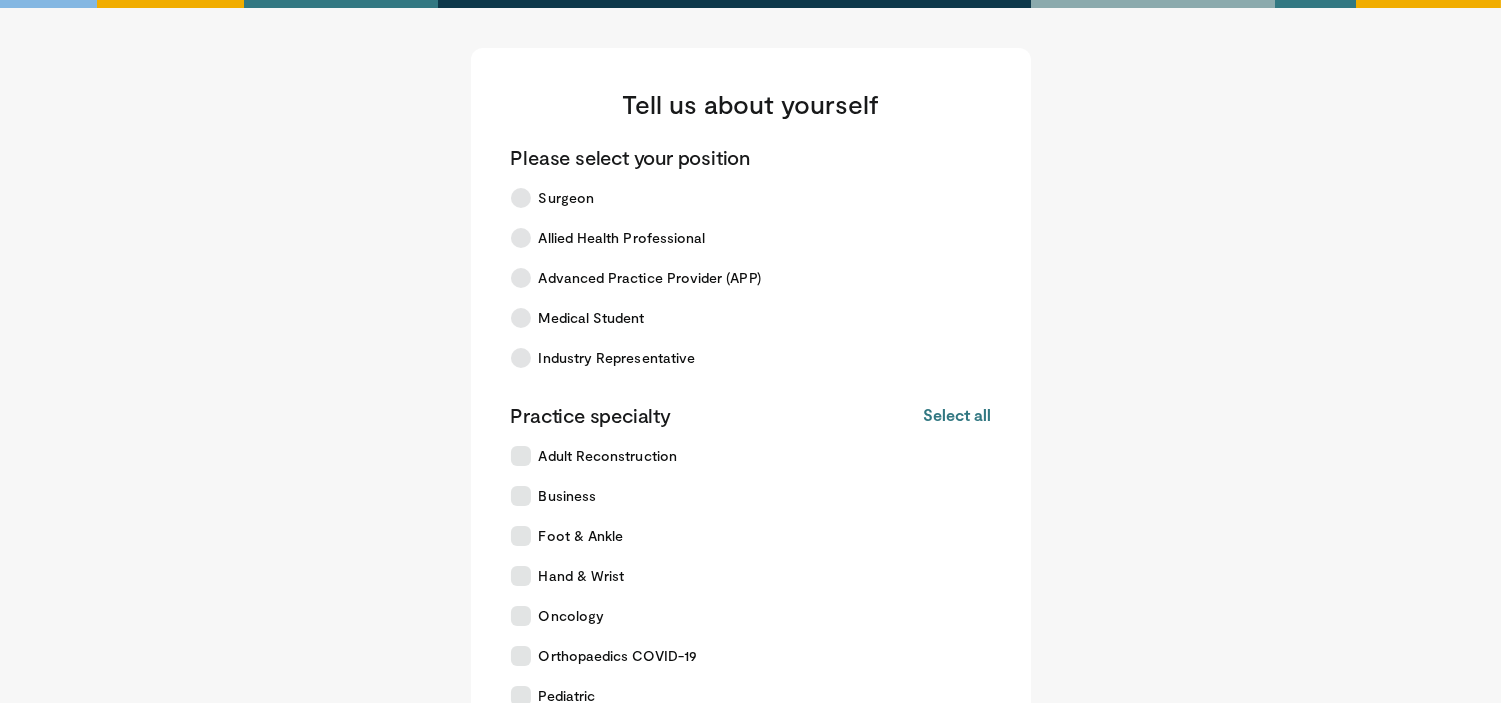 click on "Select all" at bounding box center (956, 415) 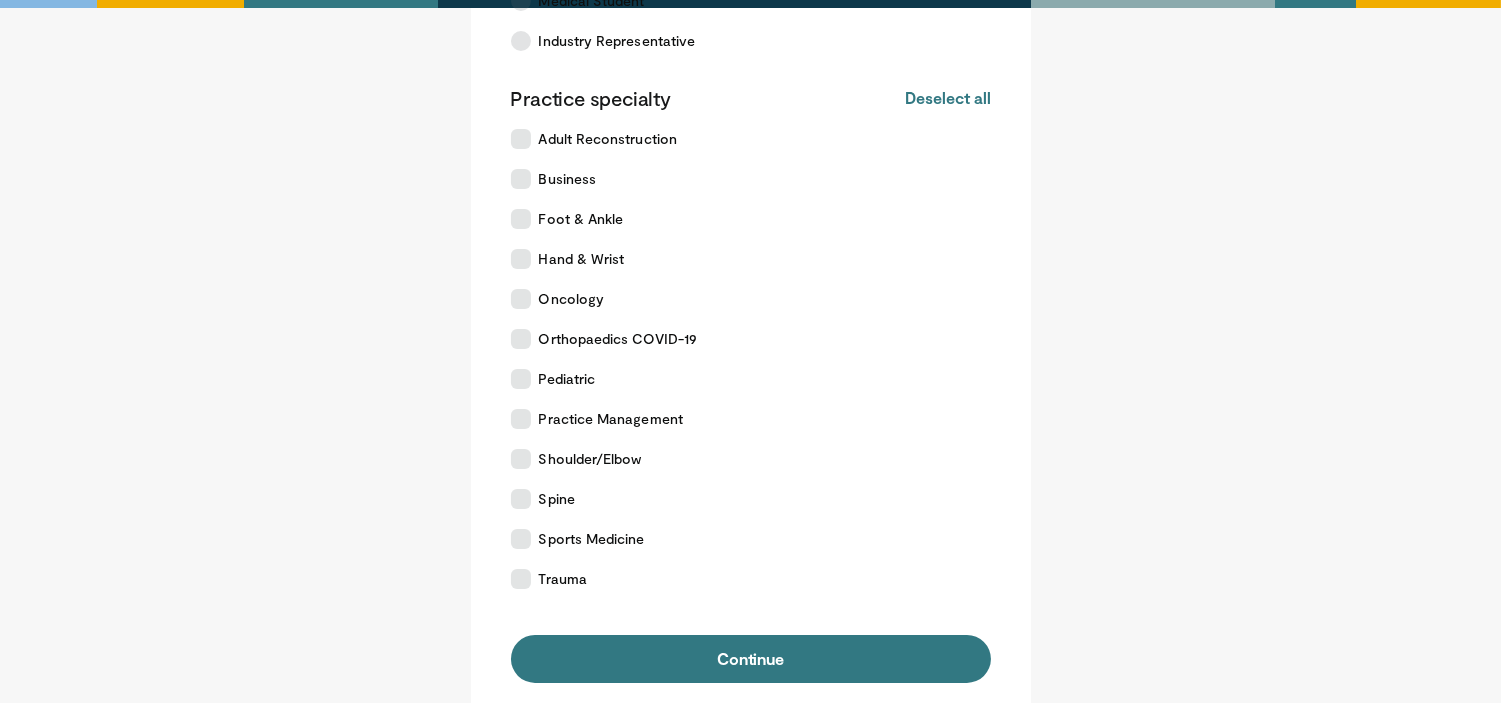 scroll, scrollTop: 534, scrollLeft: 0, axis: vertical 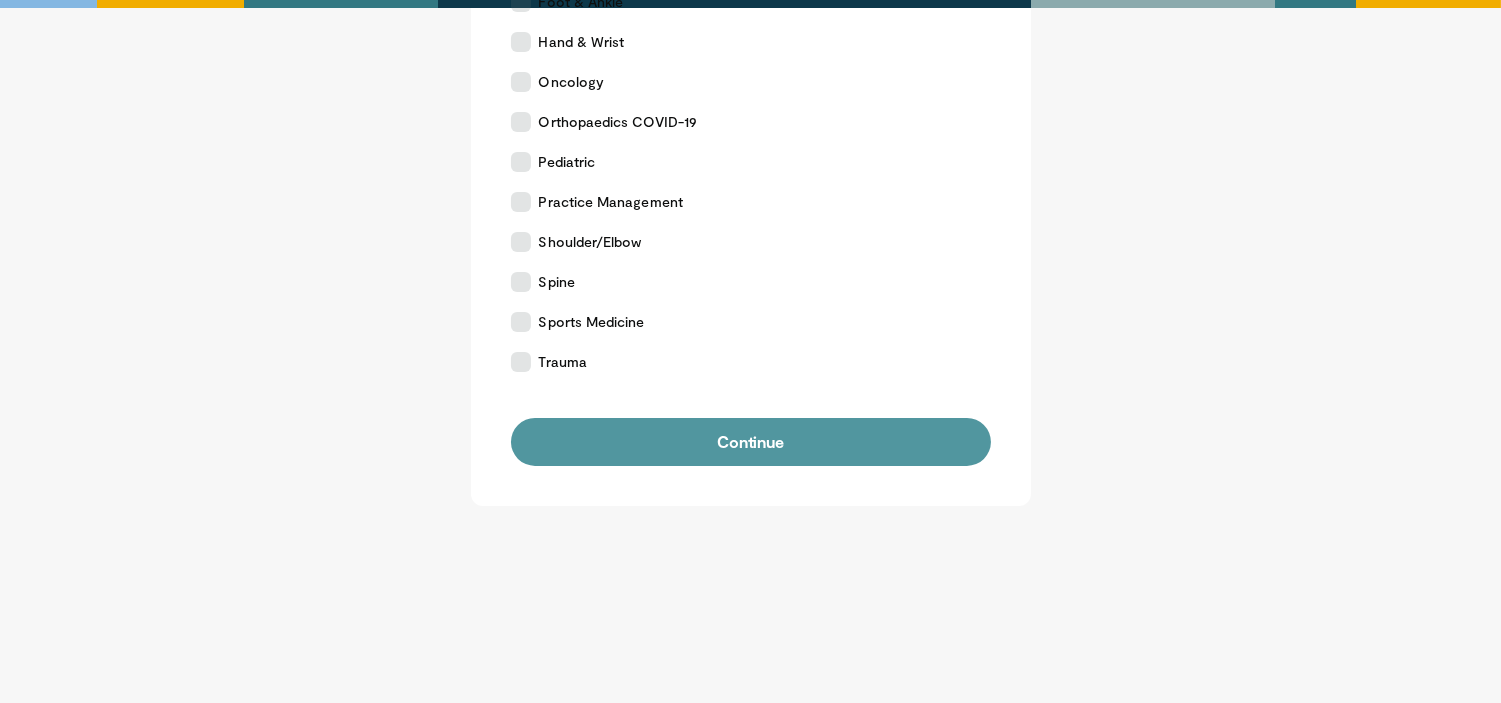click on "Continue" at bounding box center [751, 442] 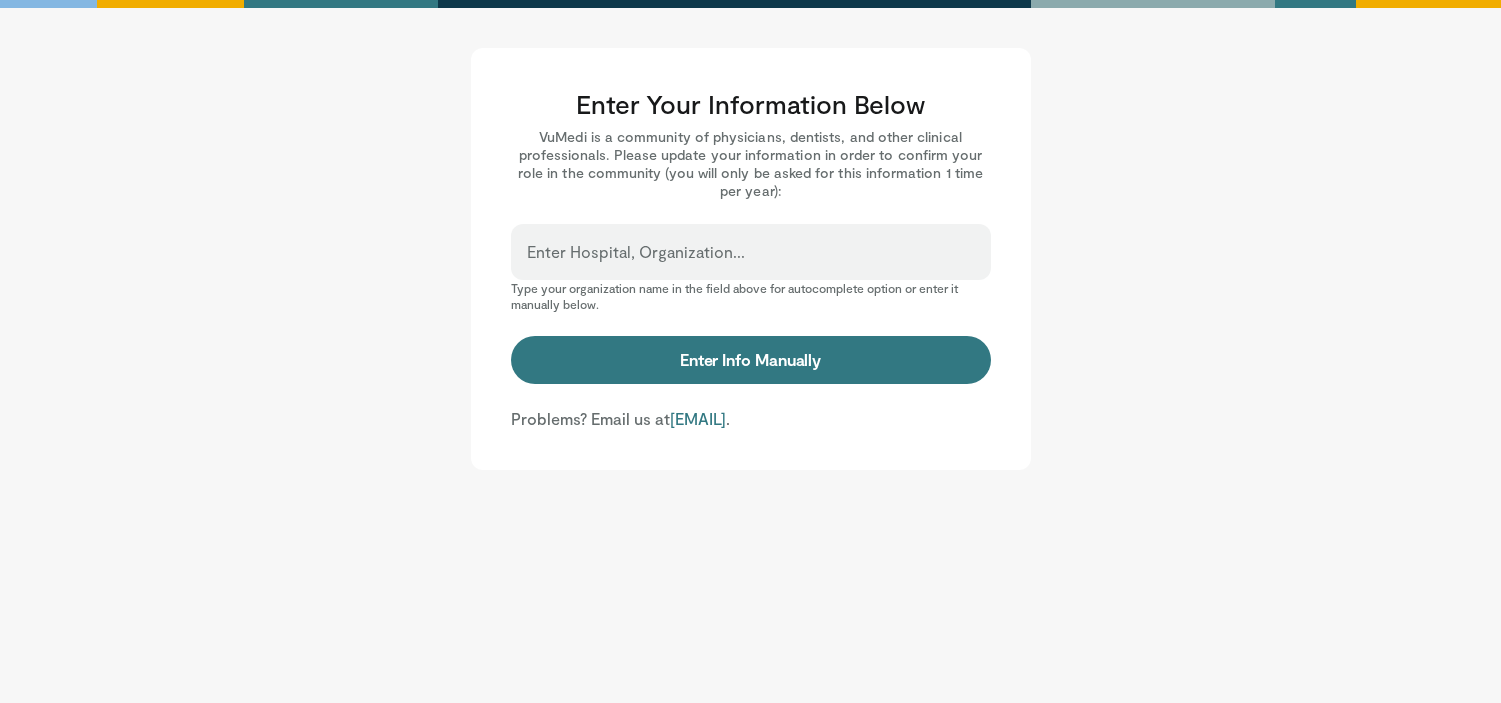 scroll, scrollTop: 0, scrollLeft: 0, axis: both 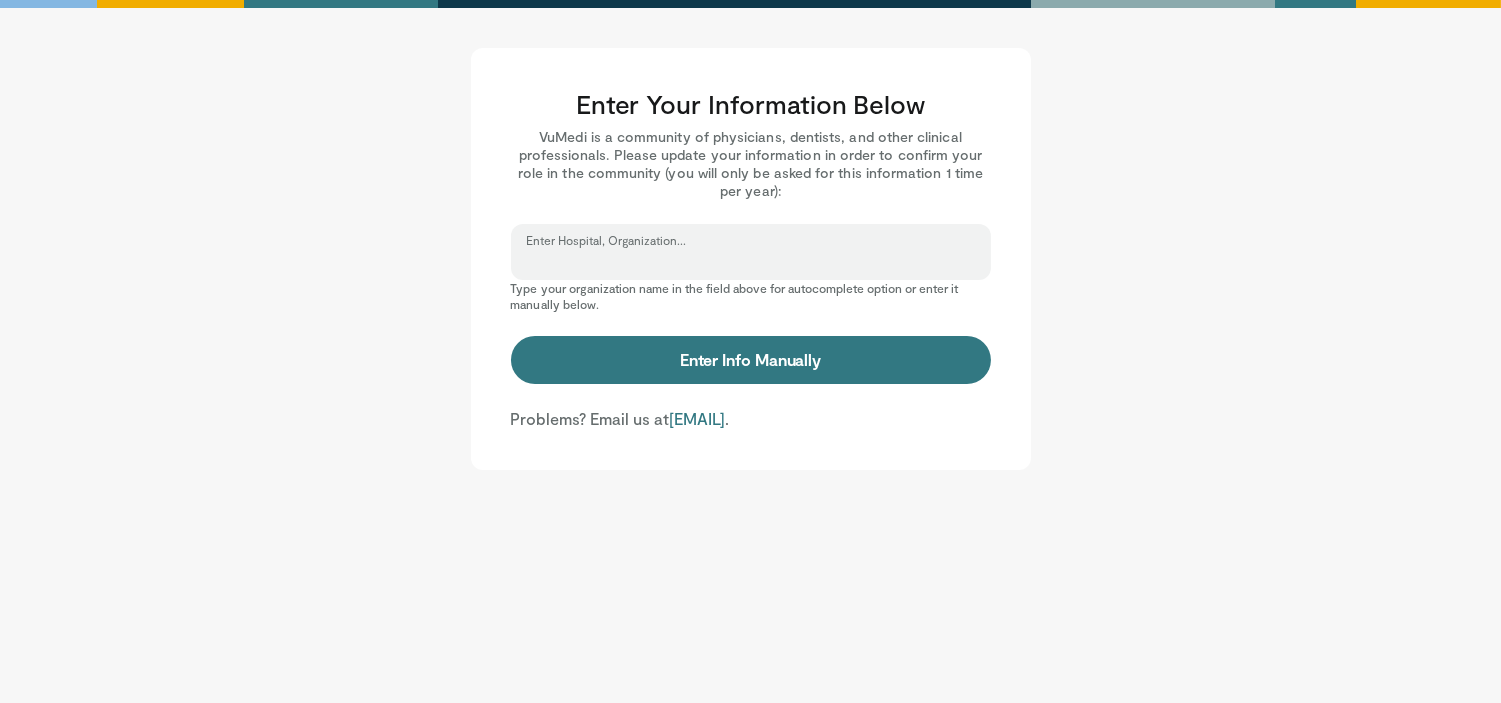 click on "Enter Hospital, Organization..." at bounding box center (751, 261) 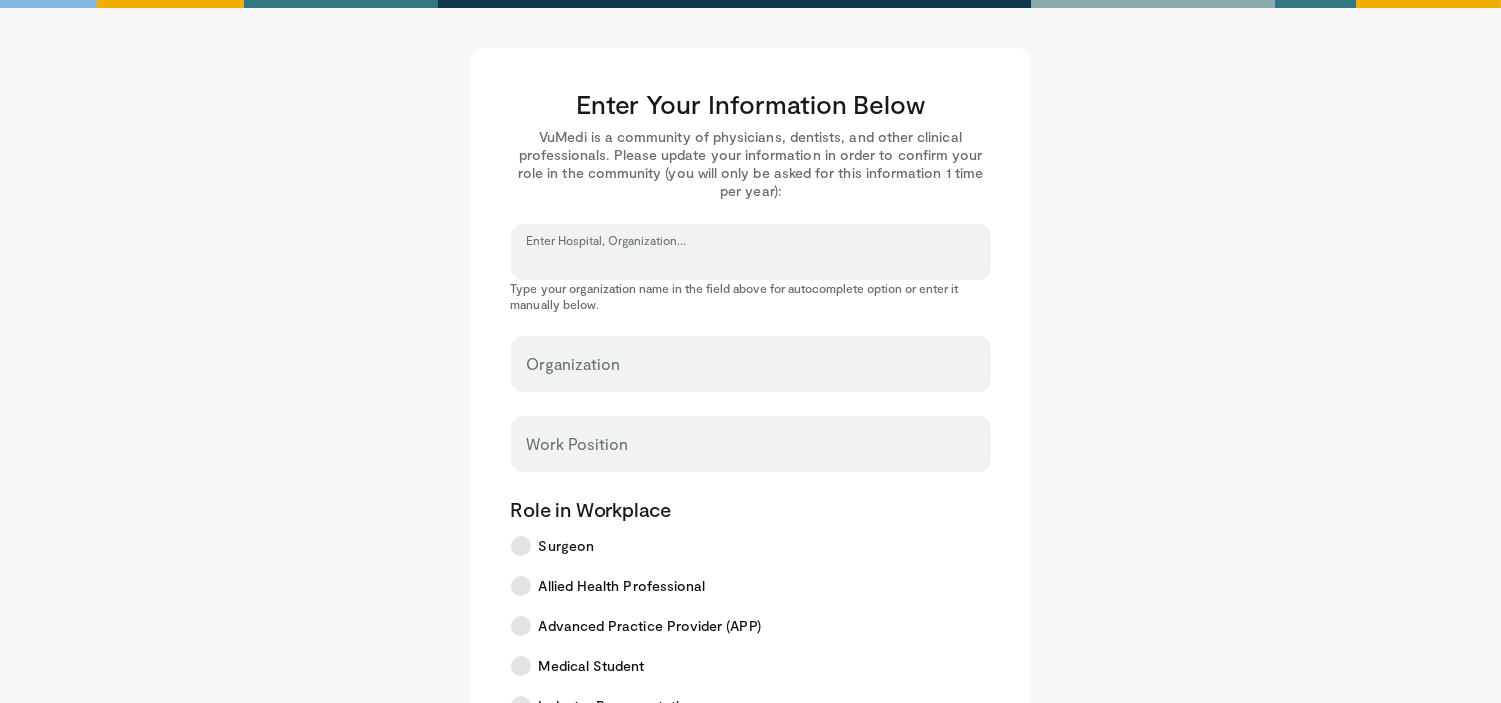 click on "Enter Hospital, Organization..." at bounding box center (751, 261) 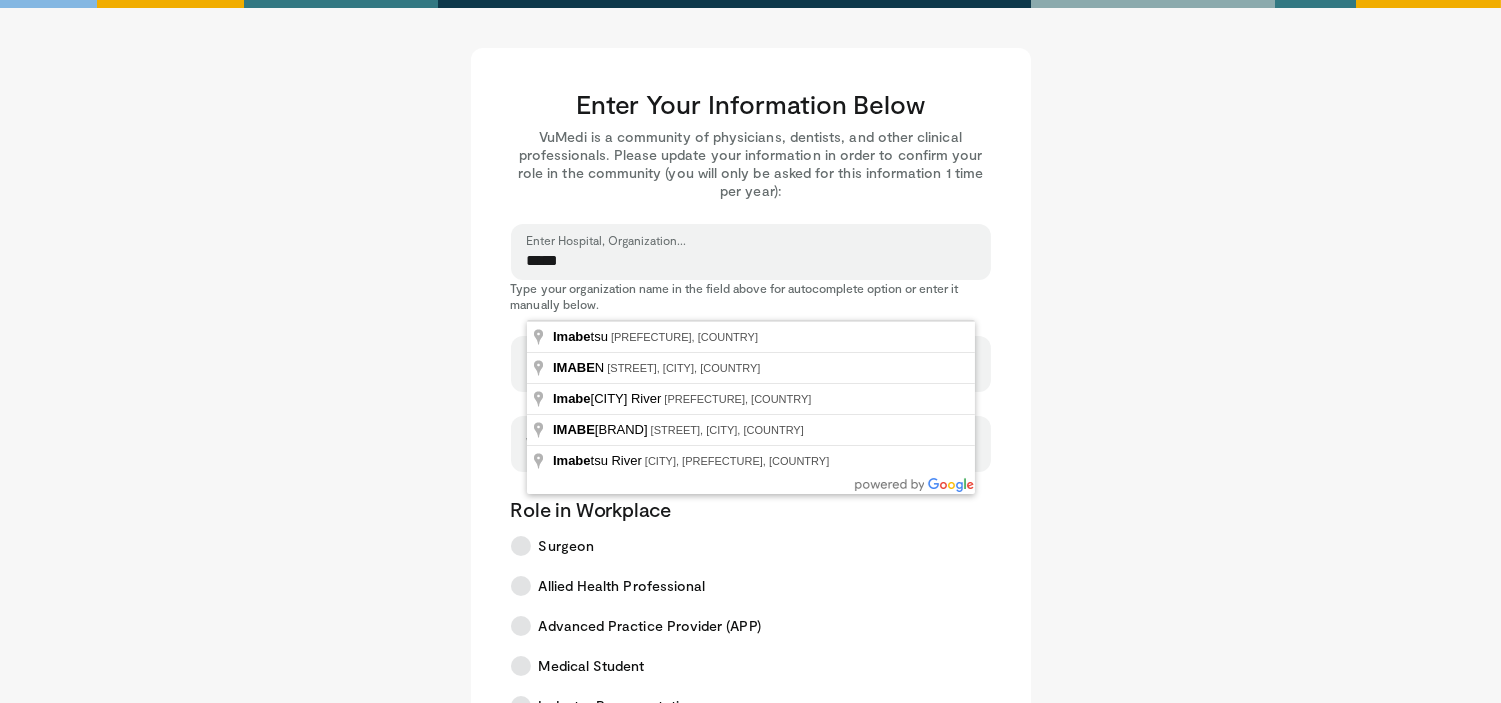 type on "*****" 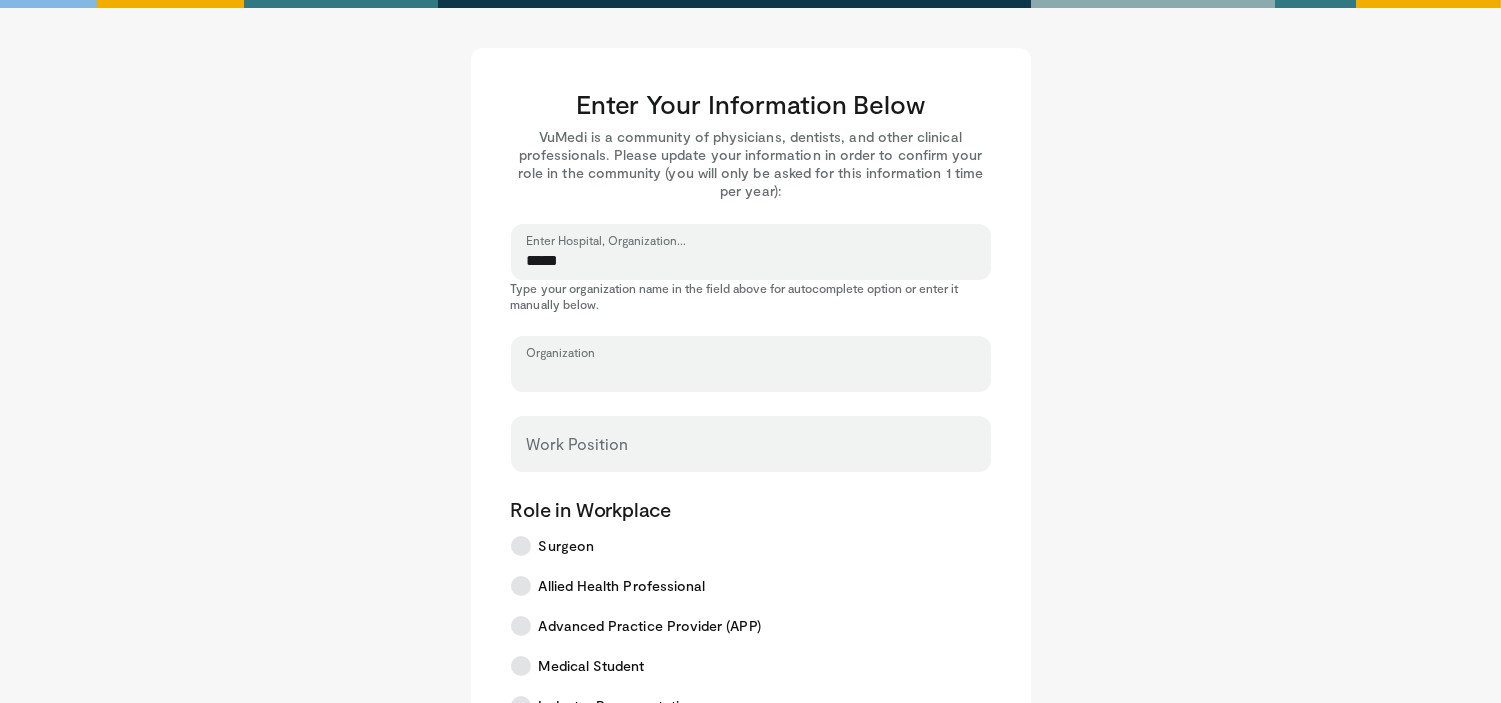 click on "Organization" at bounding box center (751, 373) 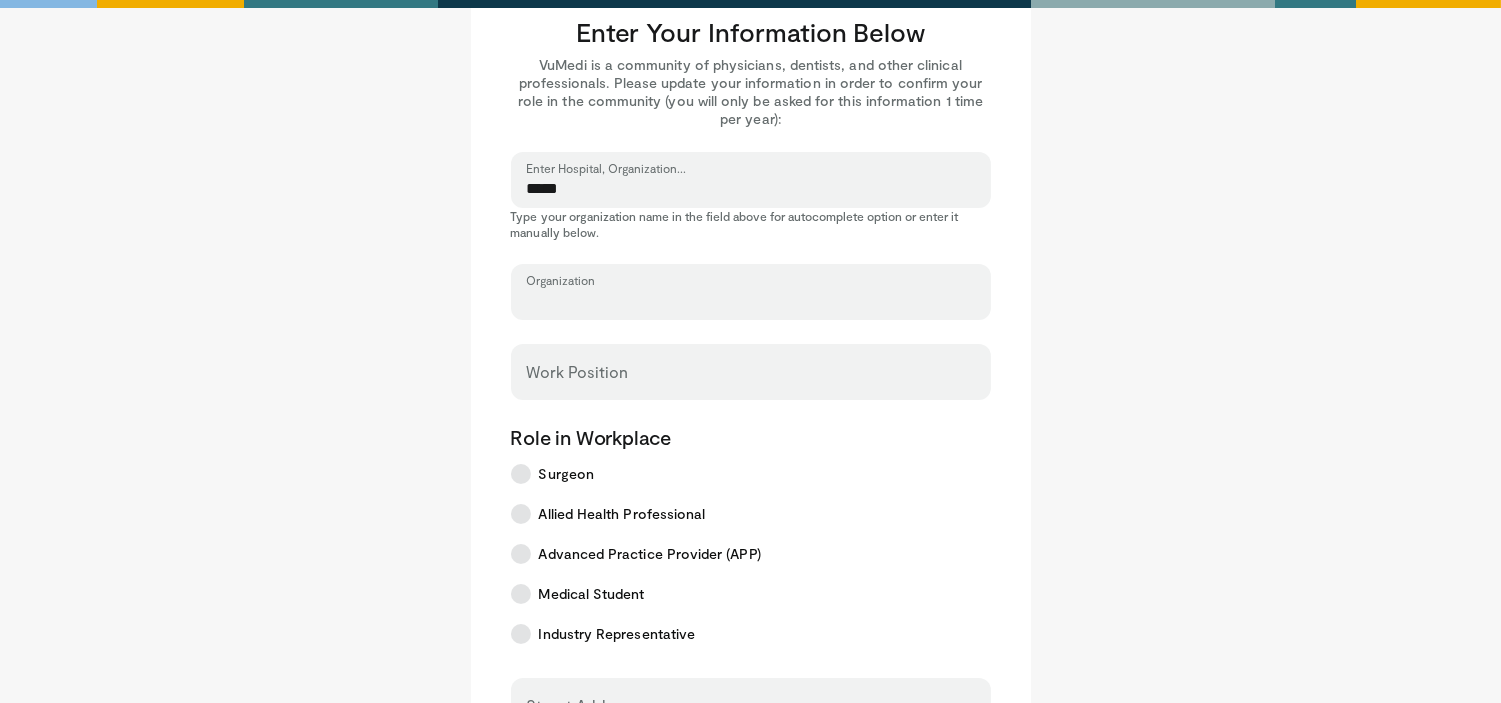 scroll, scrollTop: 111, scrollLeft: 0, axis: vertical 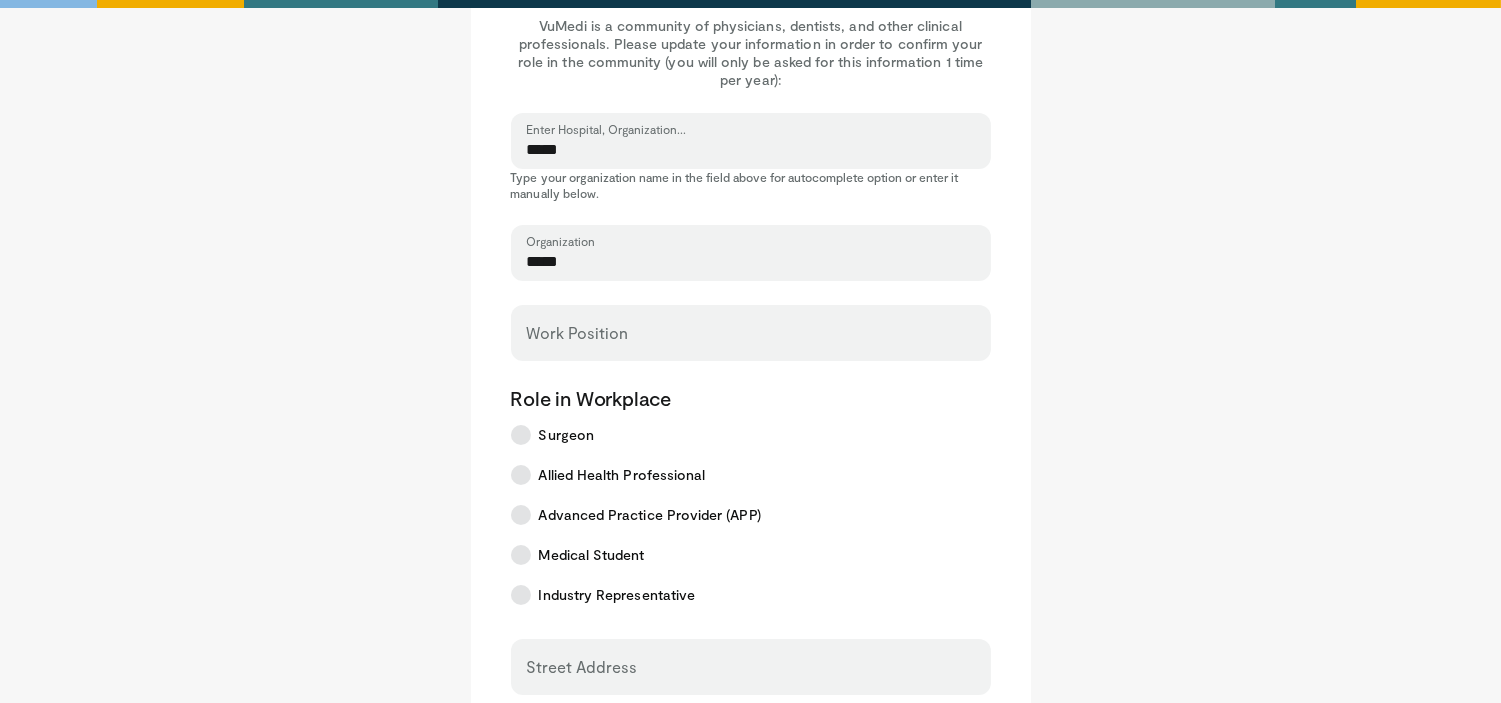 type on "*****" 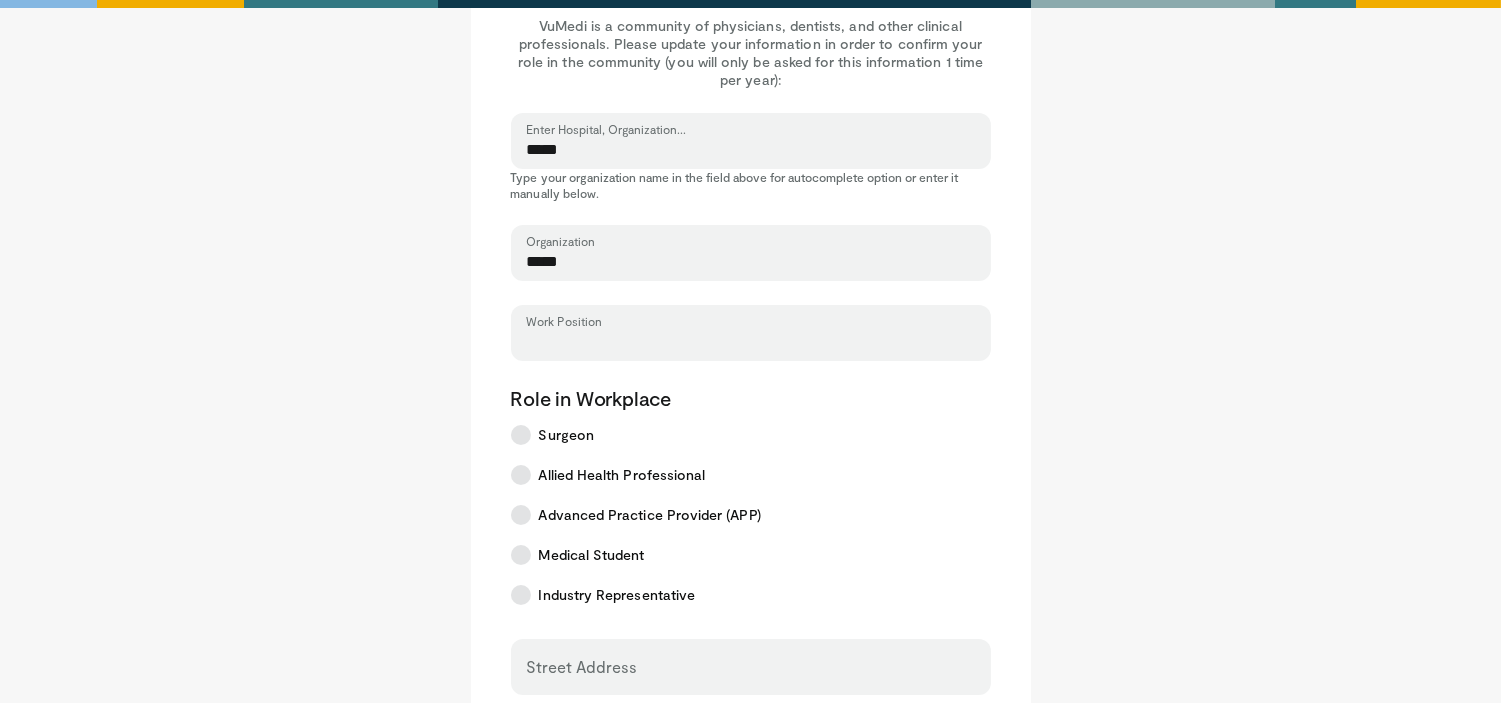 click on "Work Position" at bounding box center [751, 342] 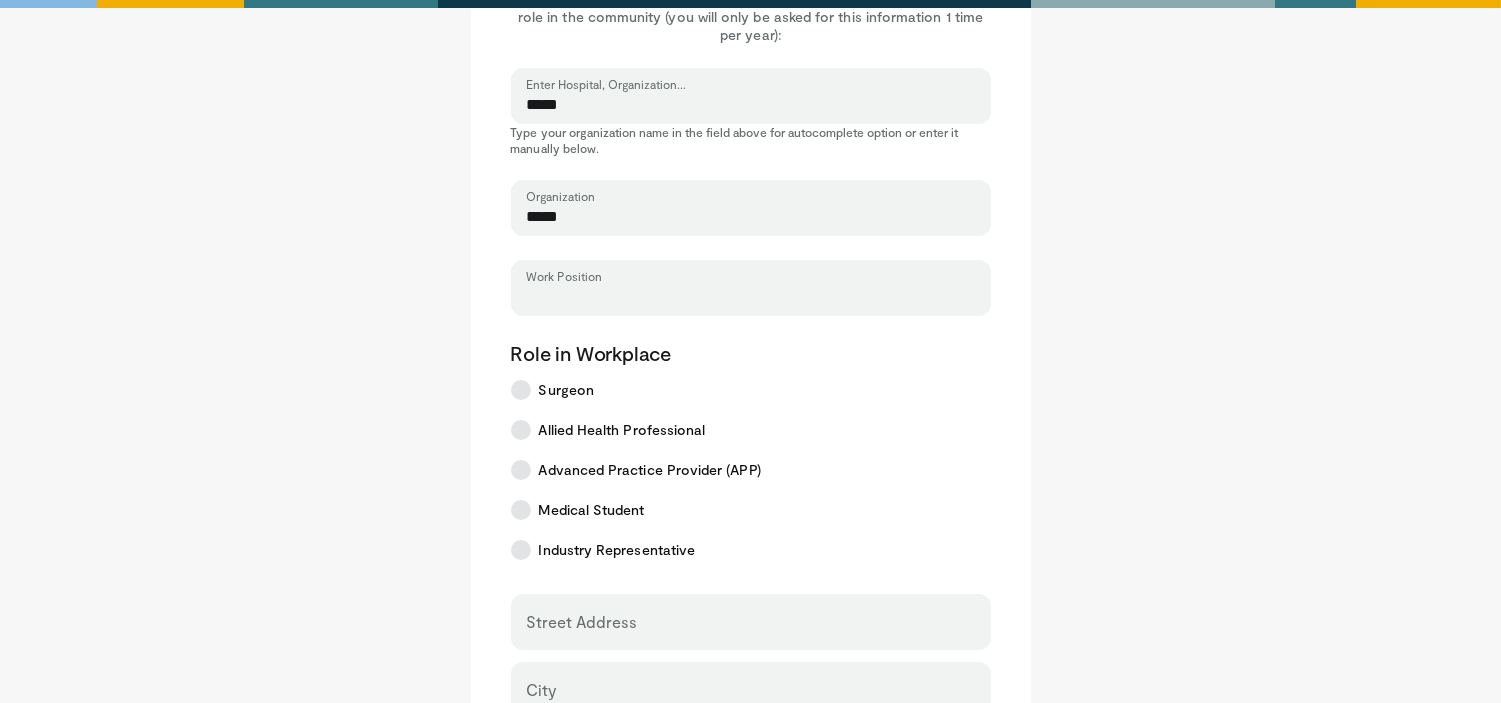 scroll, scrollTop: 111, scrollLeft: 0, axis: vertical 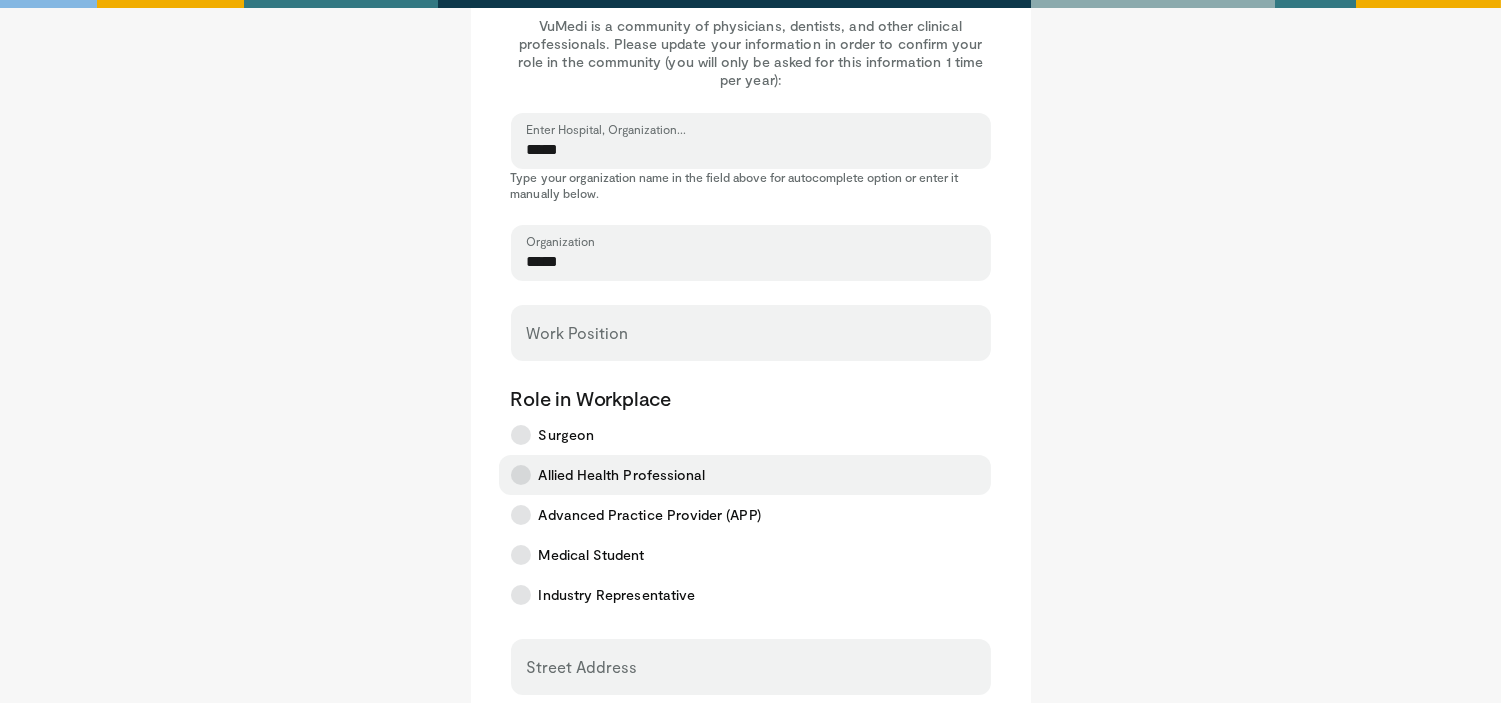 click at bounding box center (521, 475) 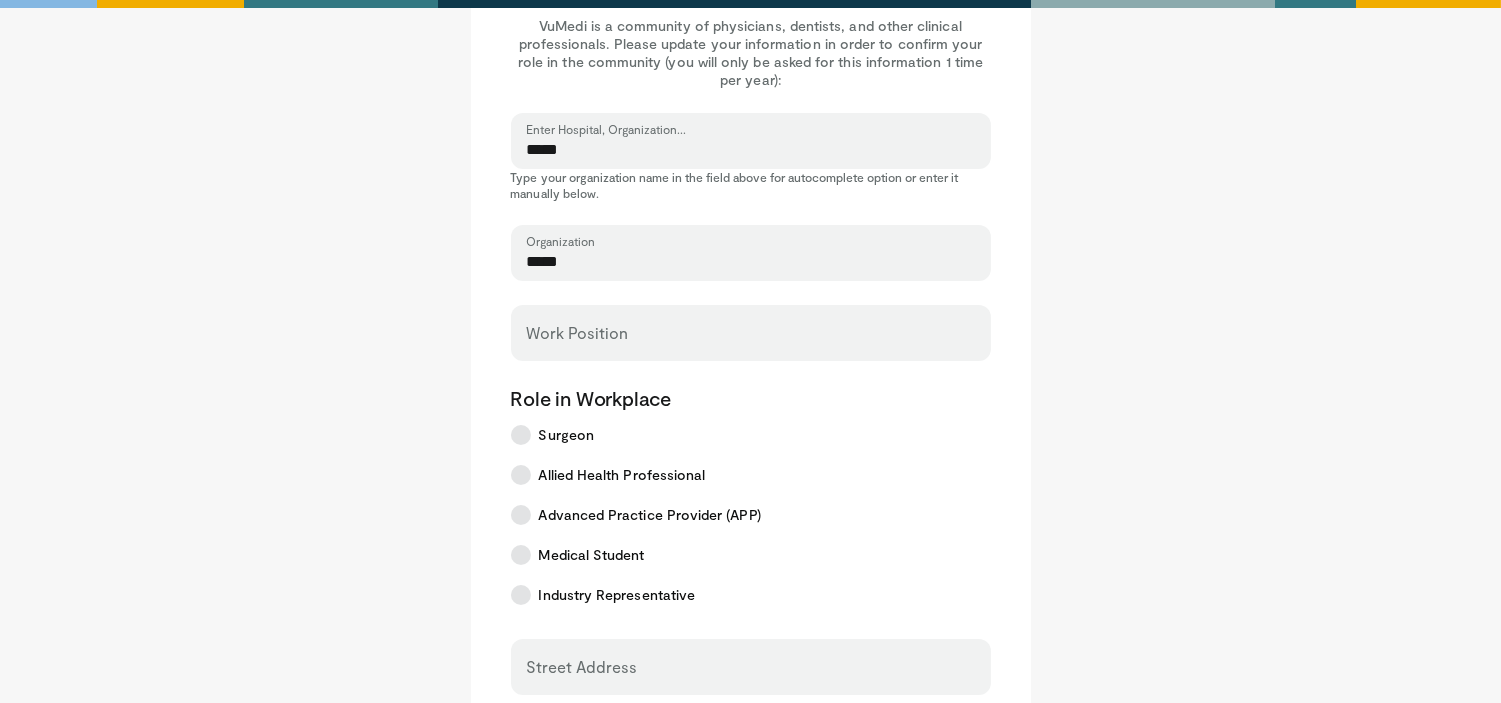 click on "Work Position" at bounding box center (578, 333) 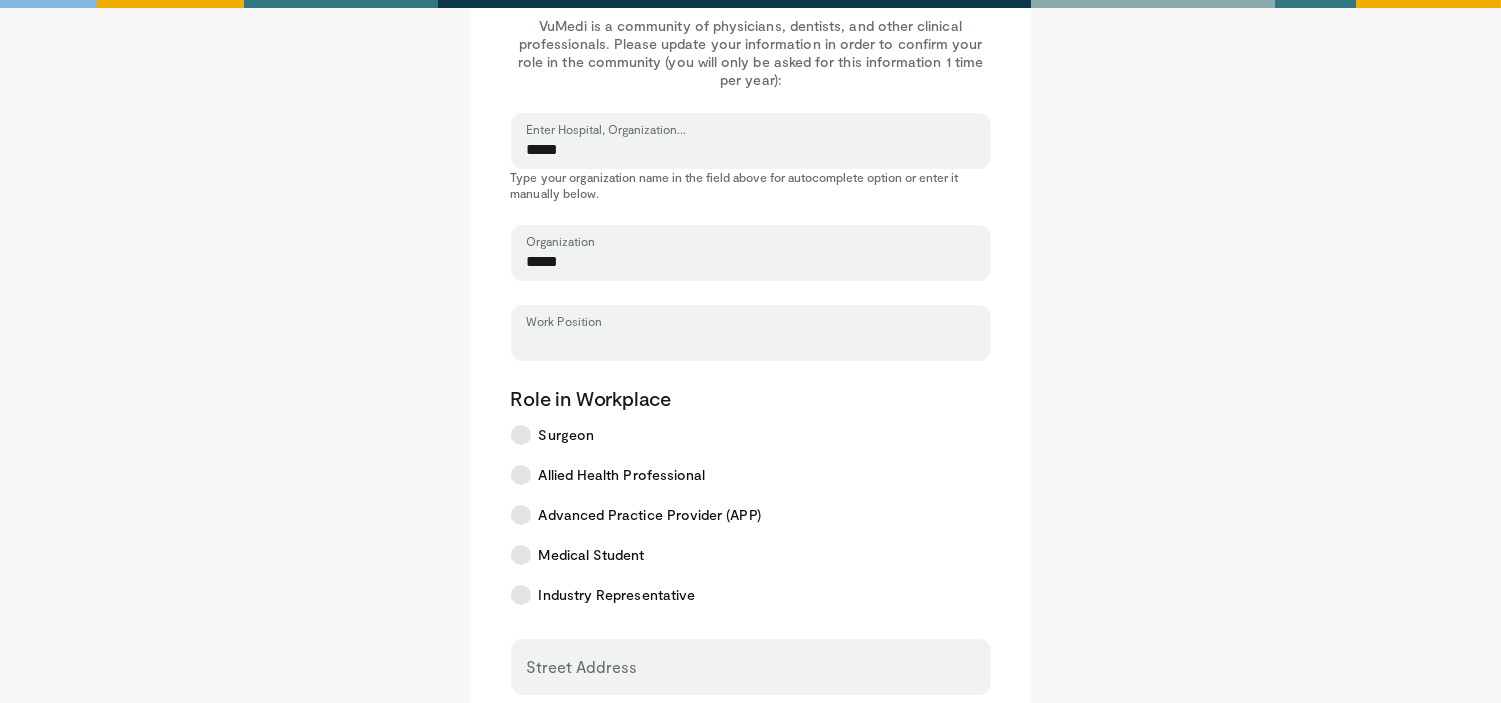 click on "Work Position" at bounding box center (751, 342) 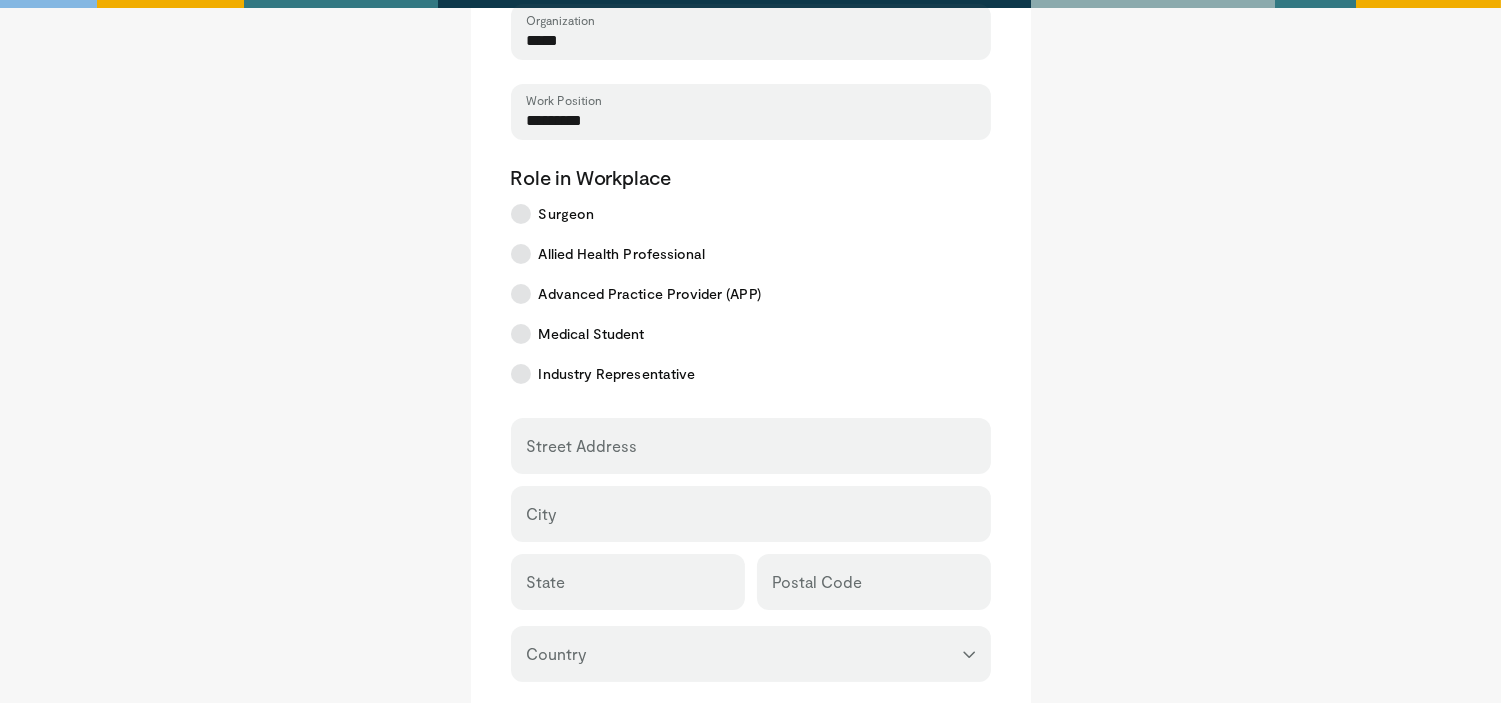 scroll, scrollTop: 333, scrollLeft: 0, axis: vertical 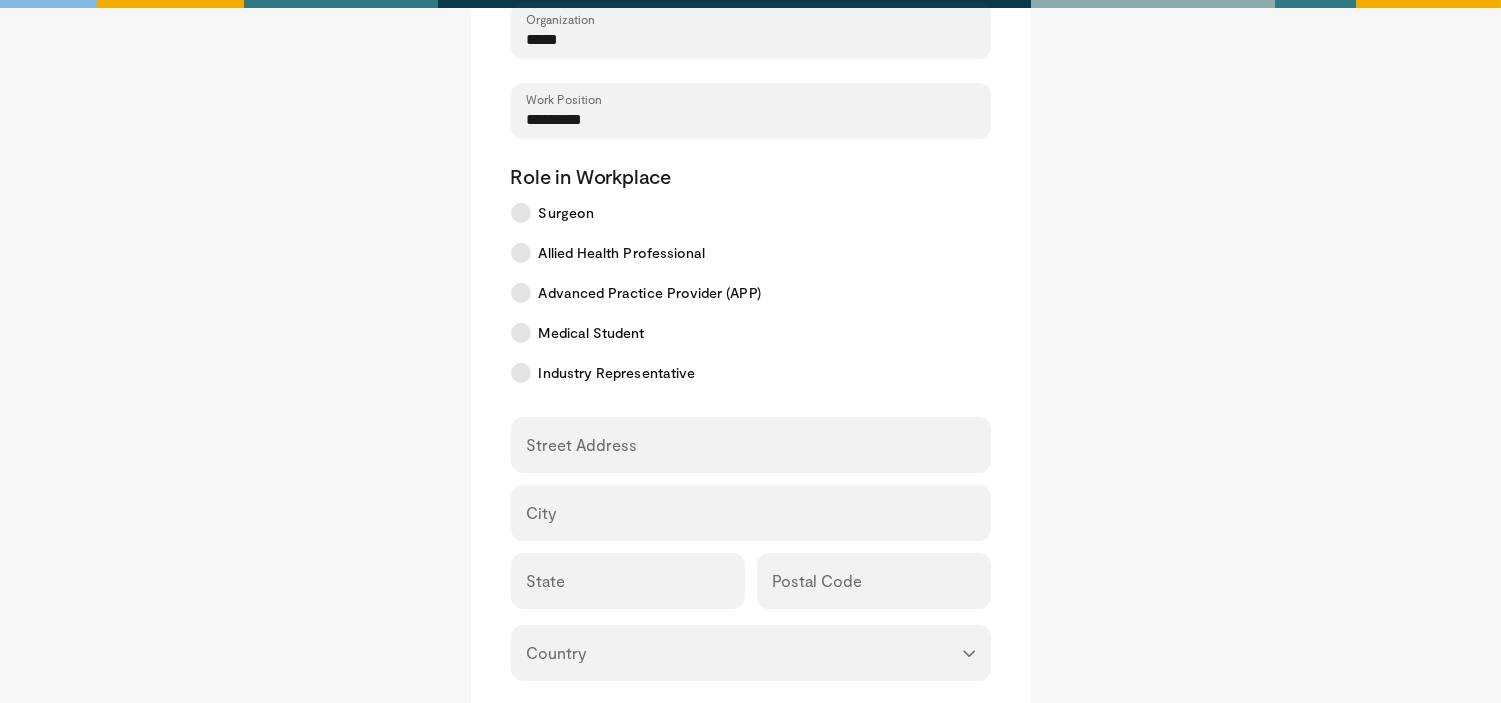type on "*********" 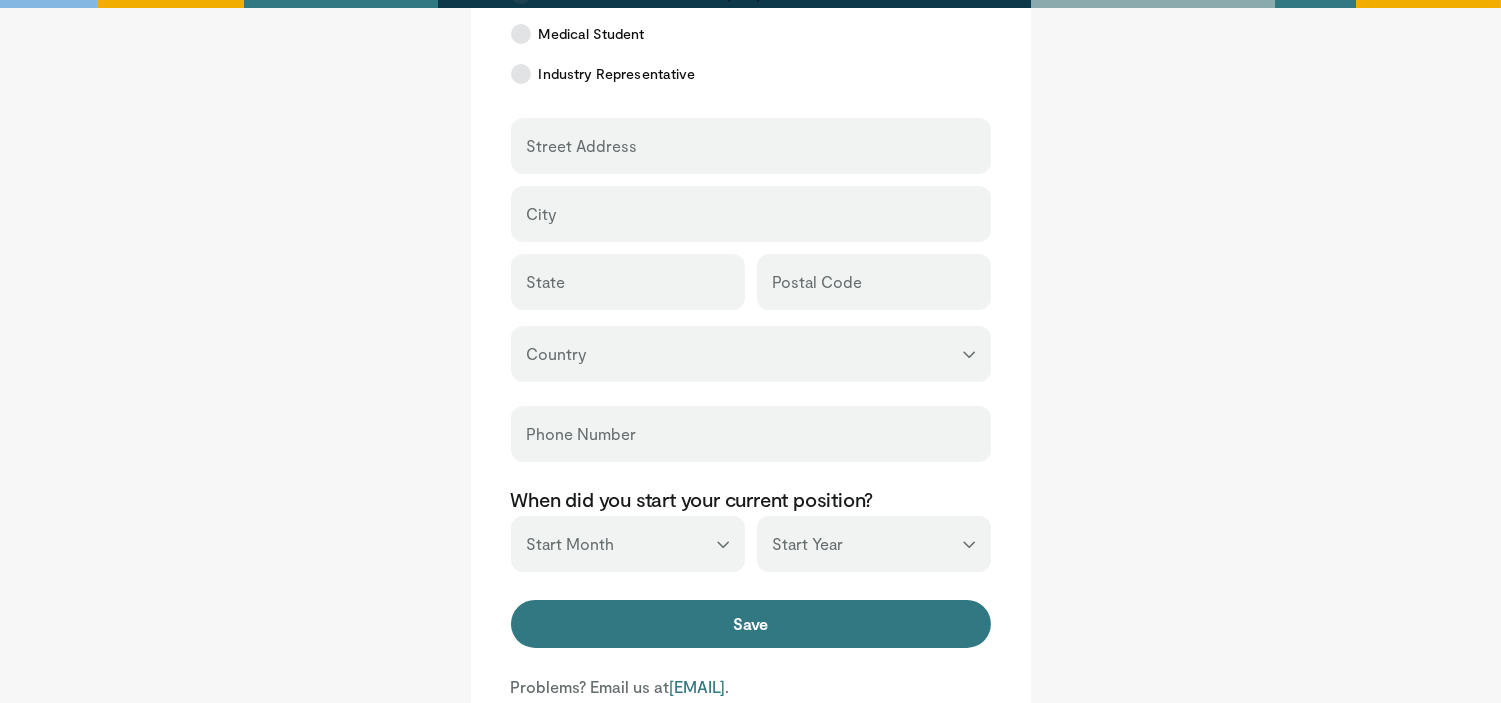 scroll, scrollTop: 777, scrollLeft: 0, axis: vertical 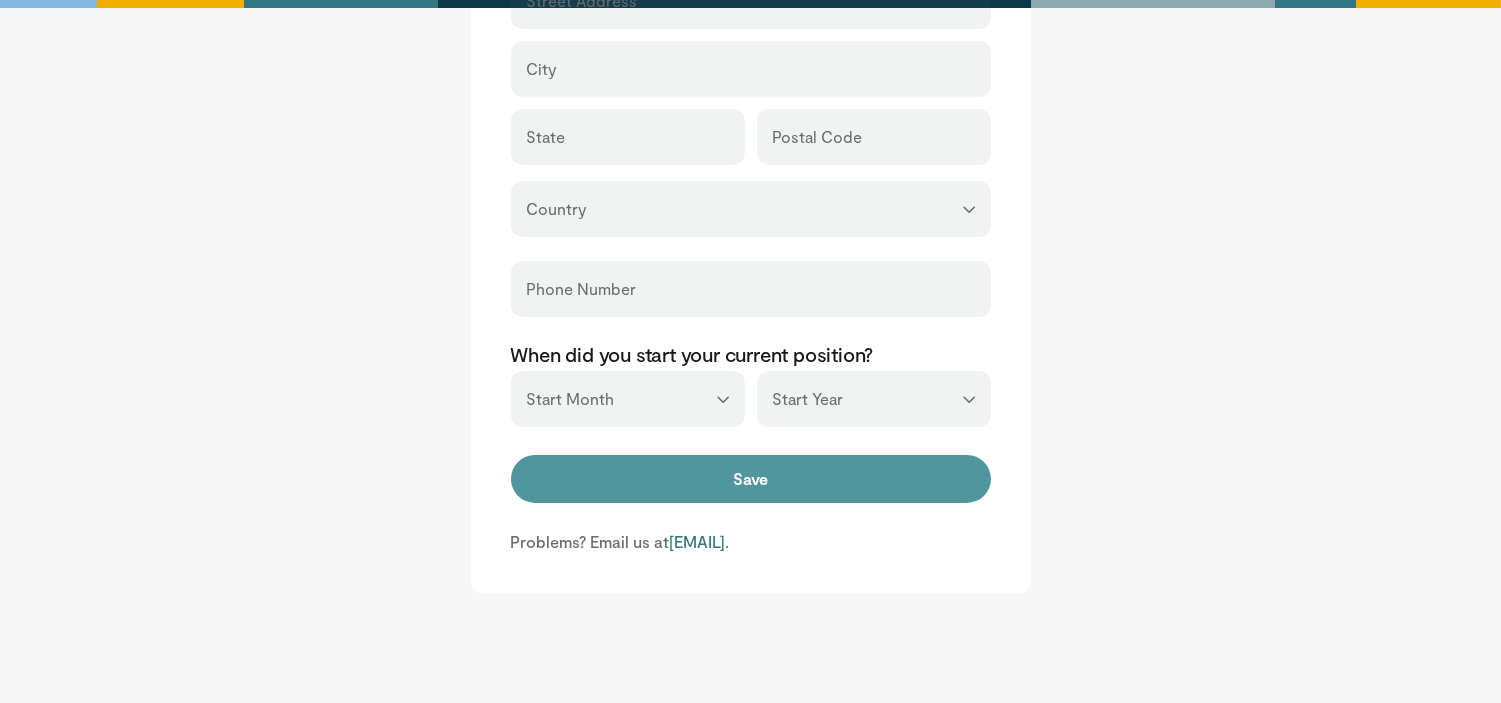 click on "Save" at bounding box center (751, 479) 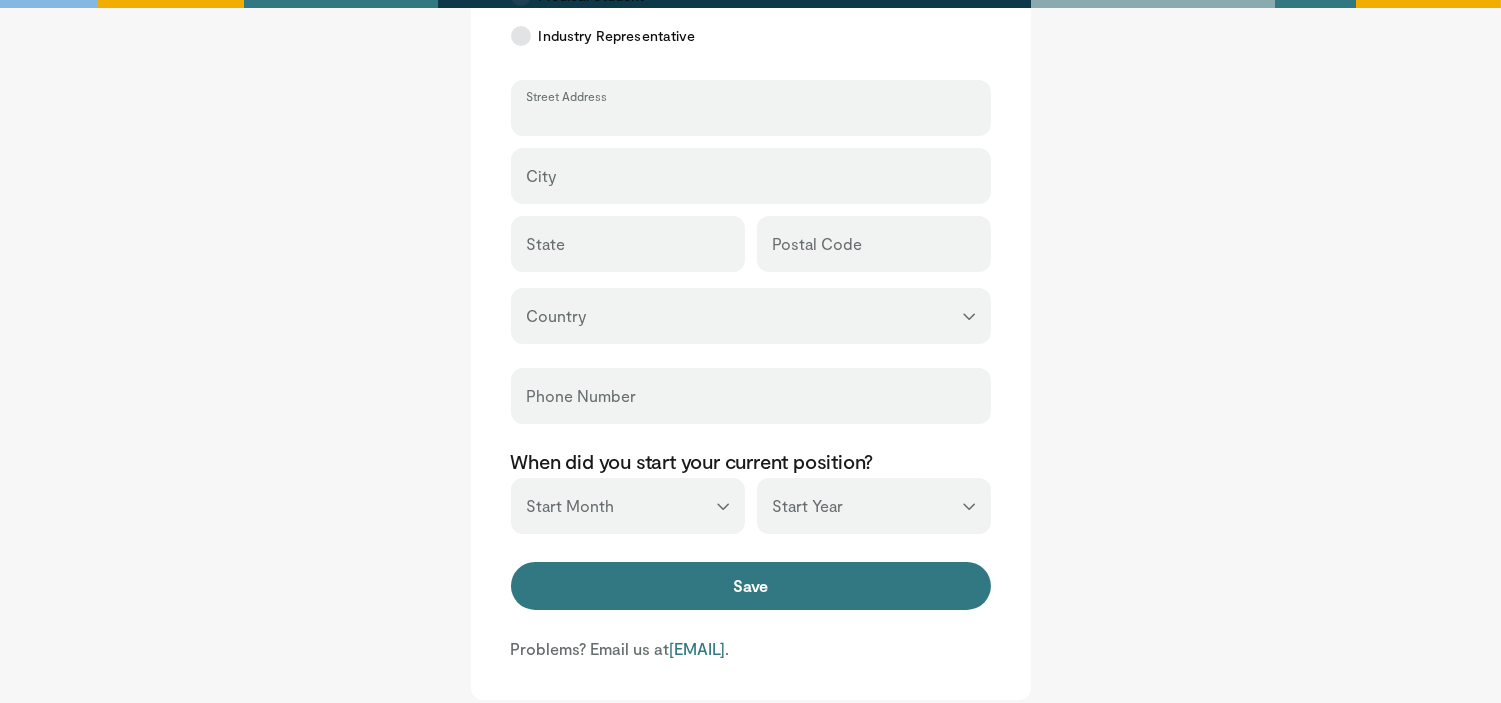 scroll, scrollTop: 442, scrollLeft: 0, axis: vertical 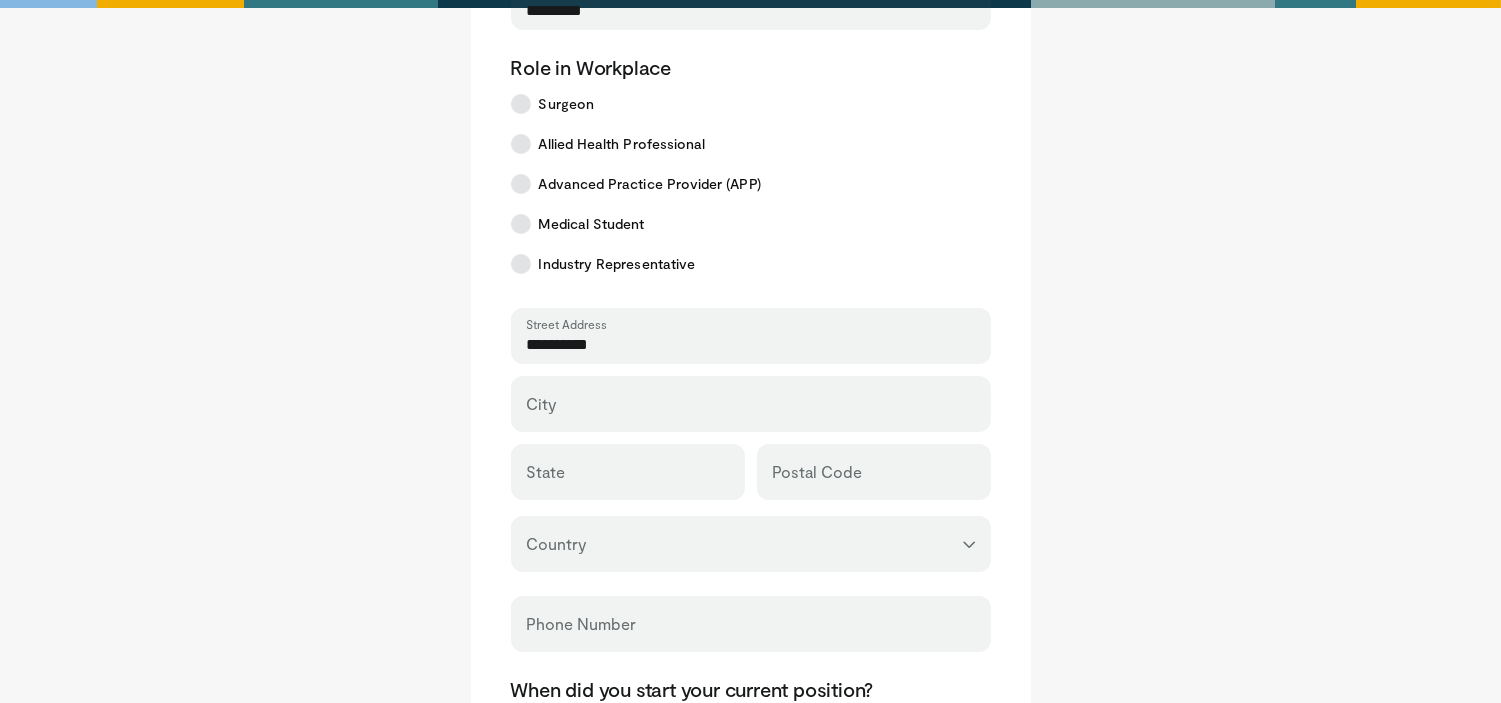 type on "*********" 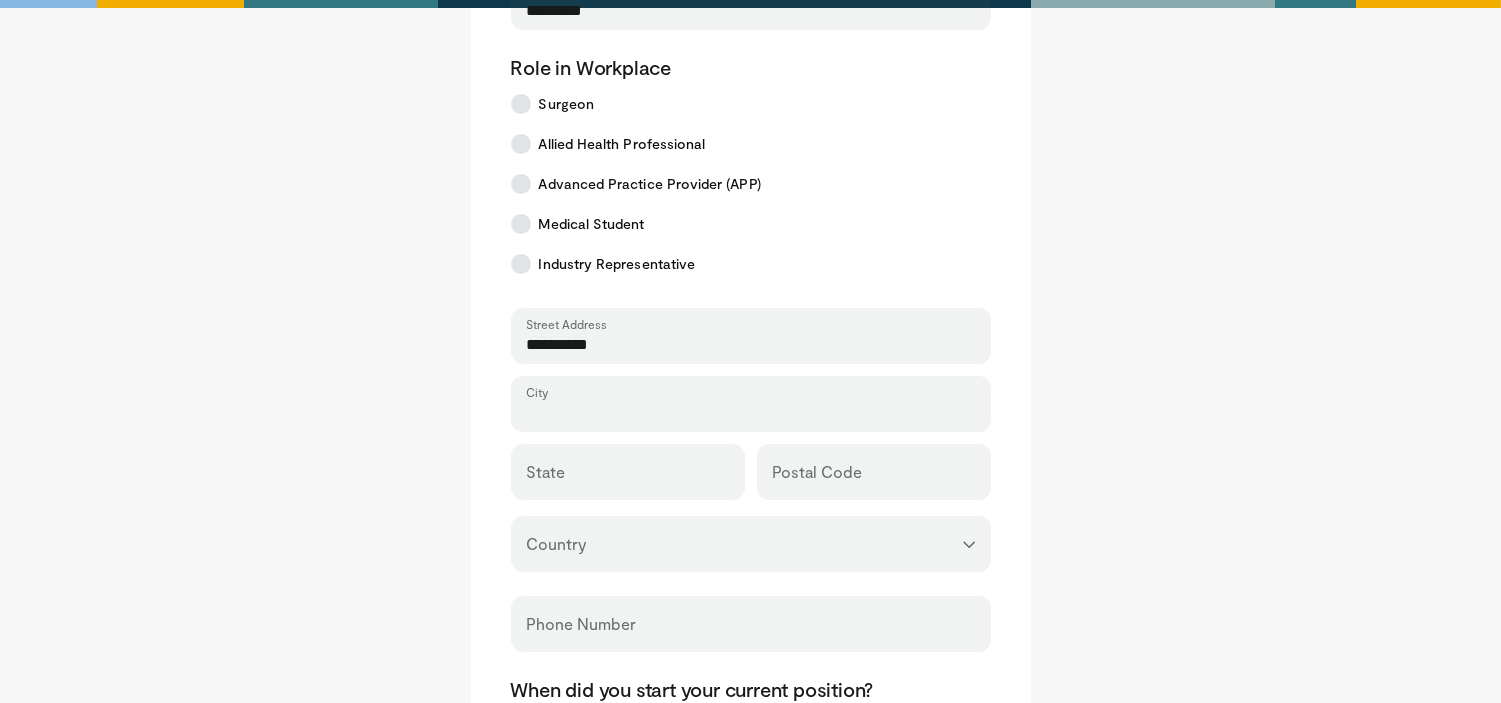click on "City" at bounding box center (751, 413) 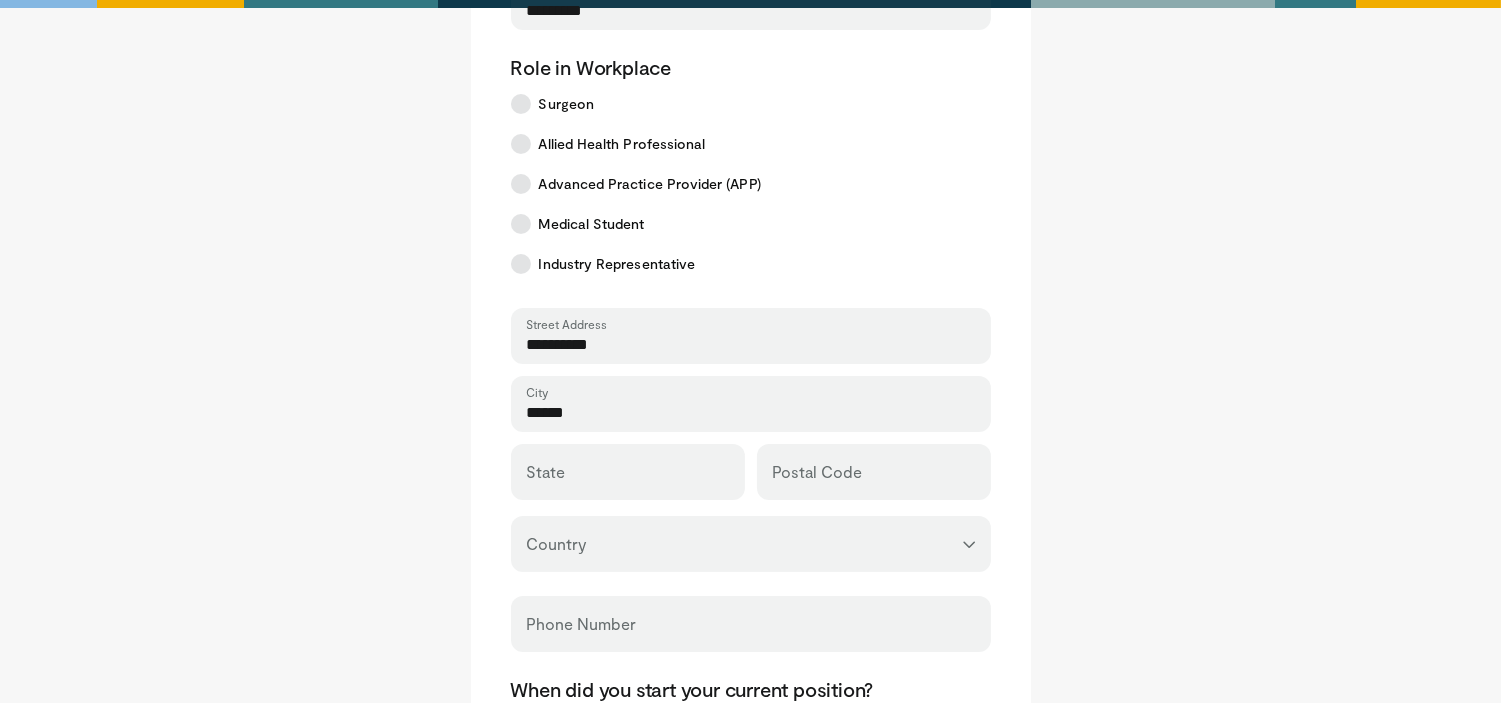 type on "******" 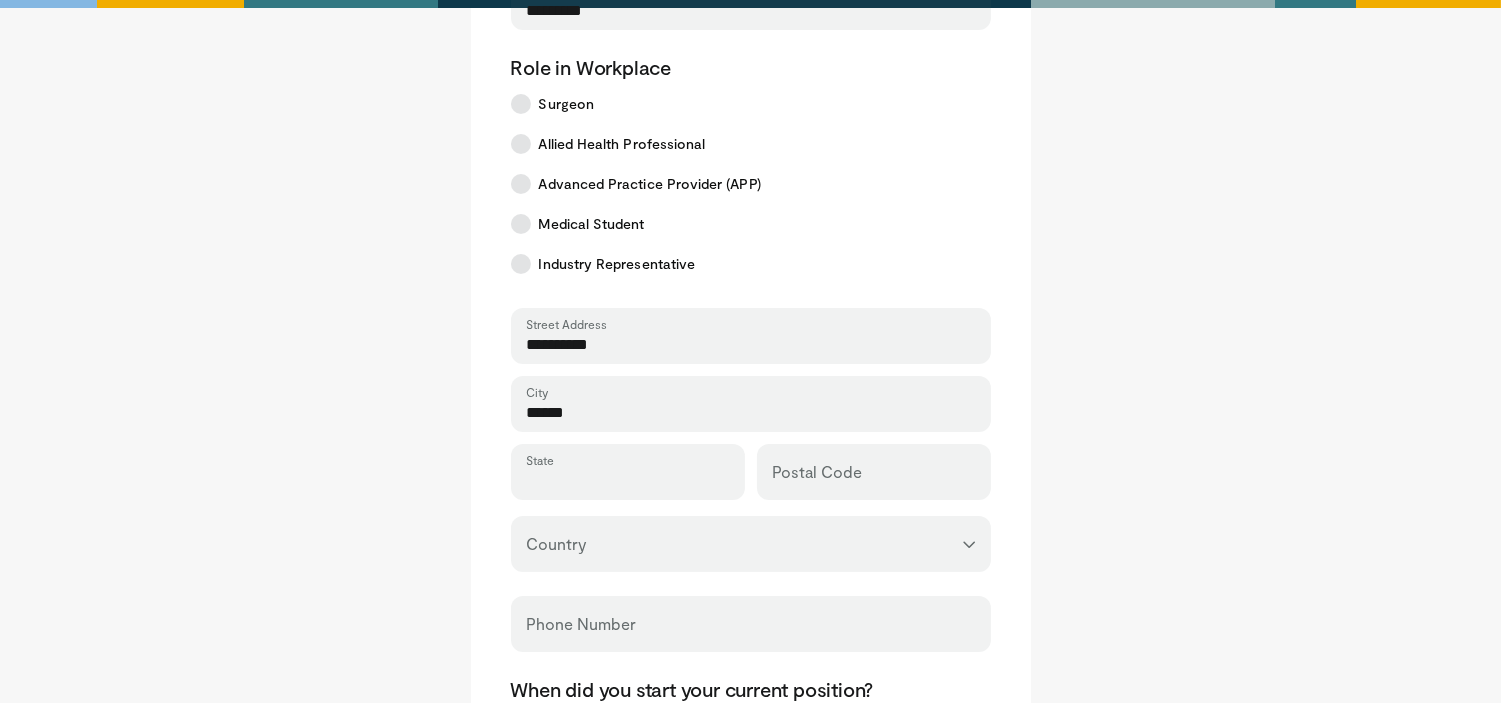 click on "State" at bounding box center [628, 481] 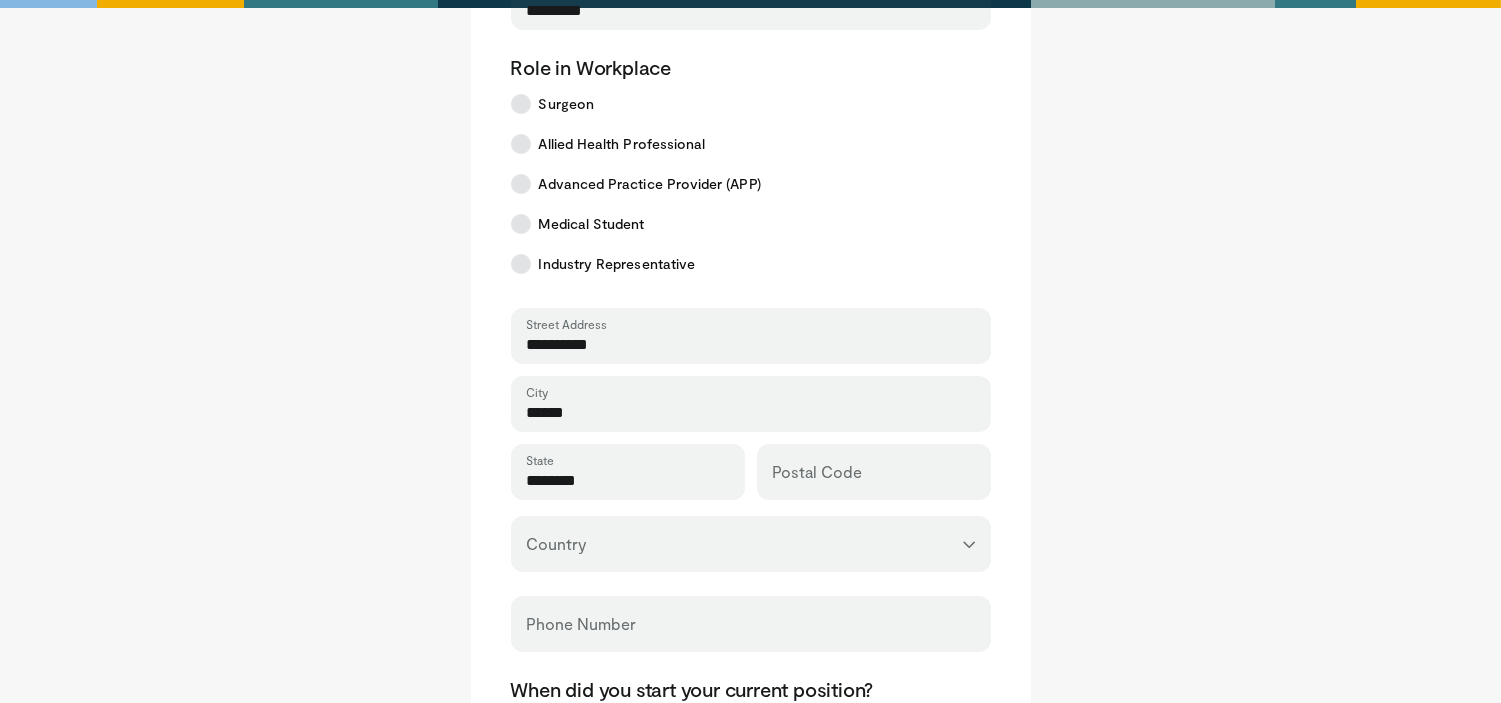 type on "********" 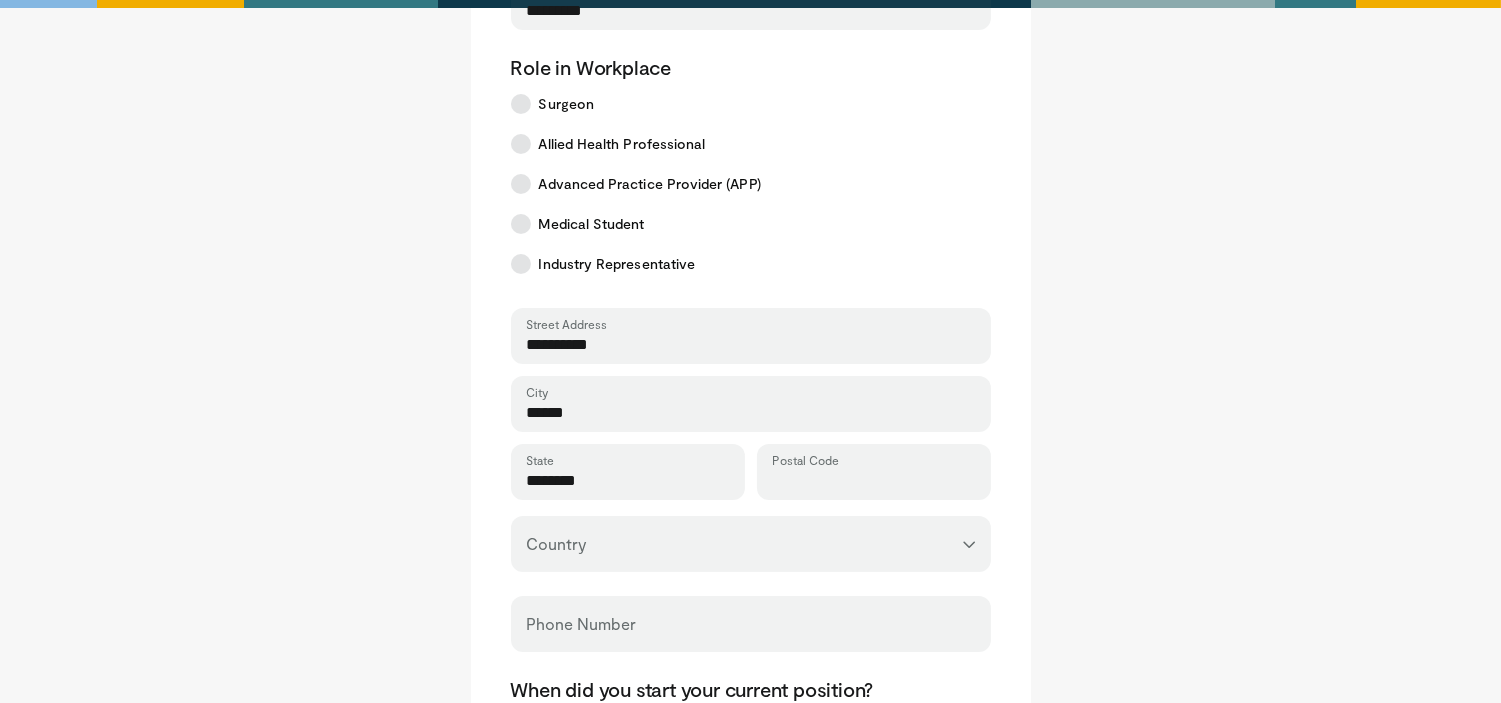 click on "Postal Code" at bounding box center (874, 481) 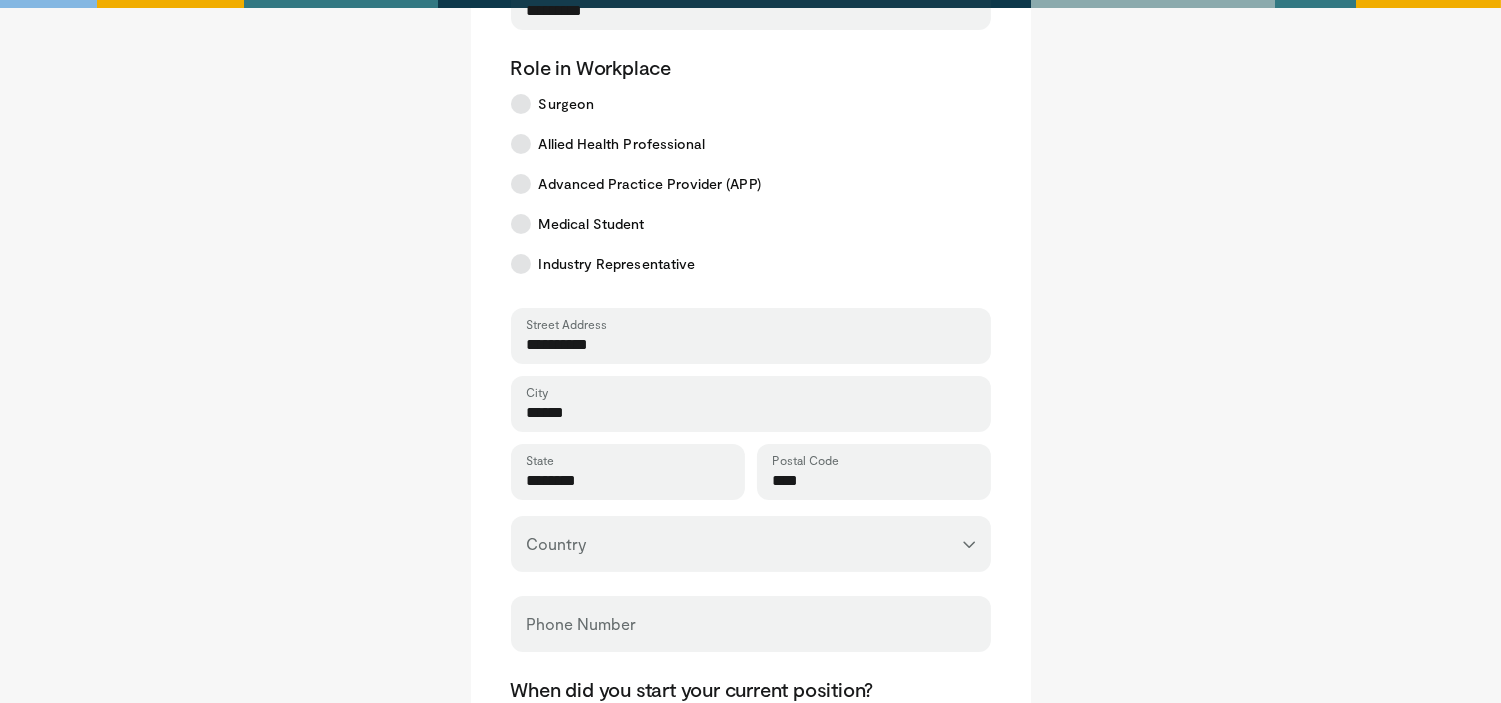 type on "****" 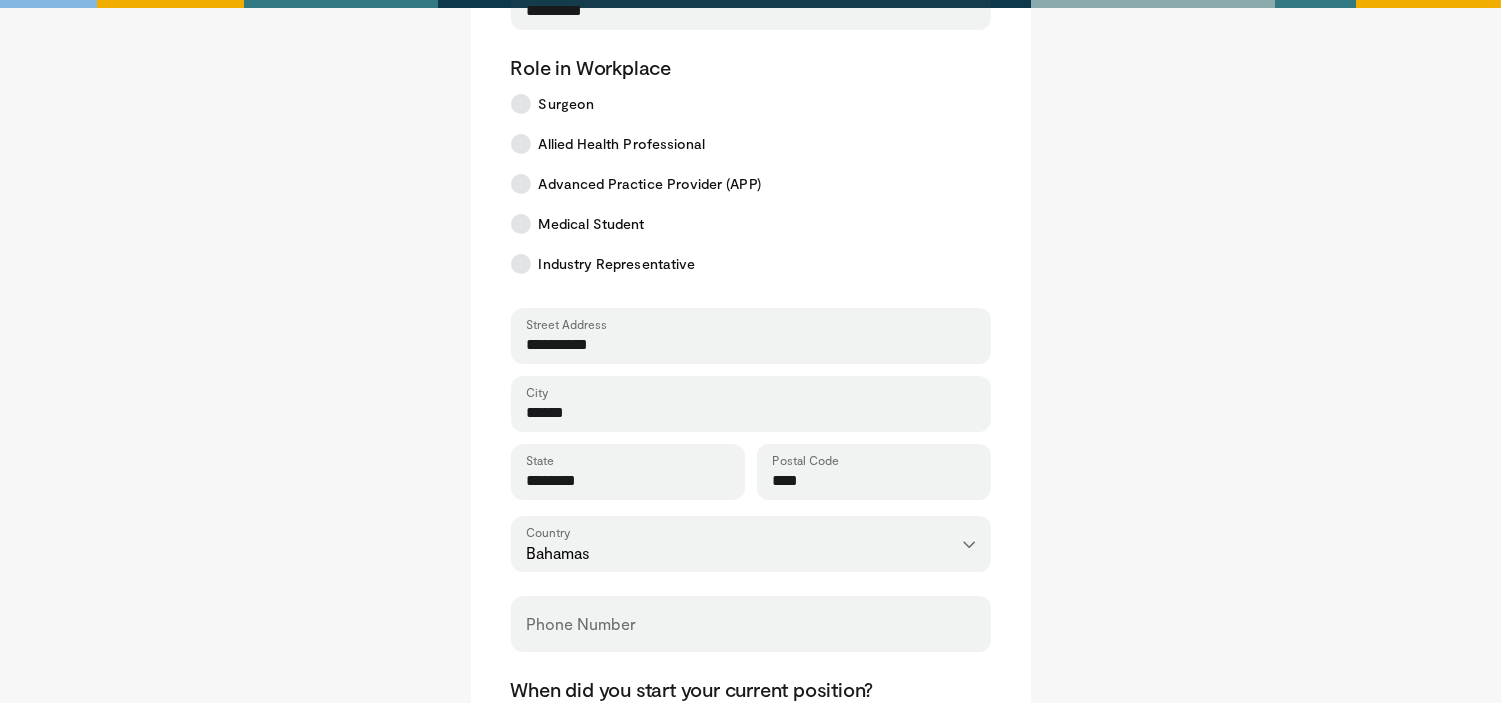 click on "Phone Number" at bounding box center [751, 624] 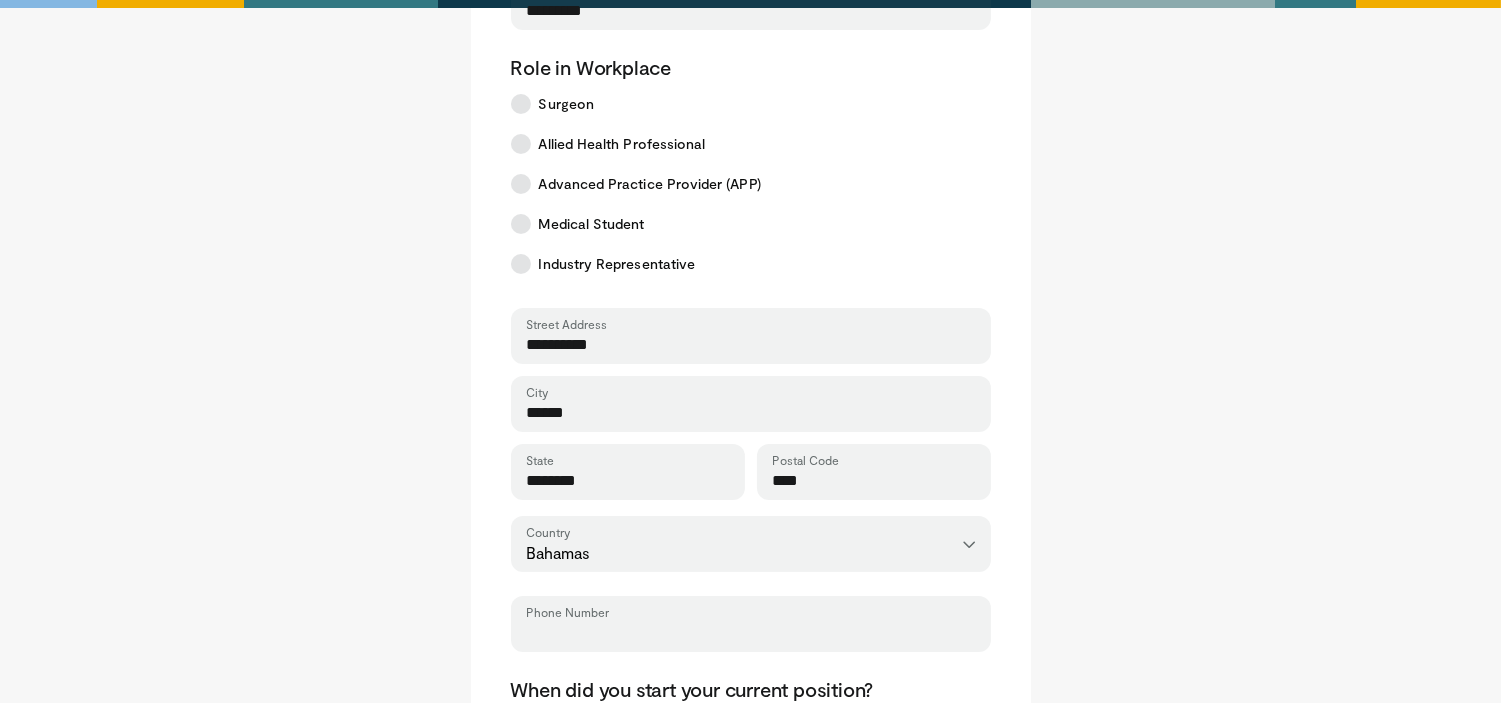 click on "Phone Number" at bounding box center [751, 633] 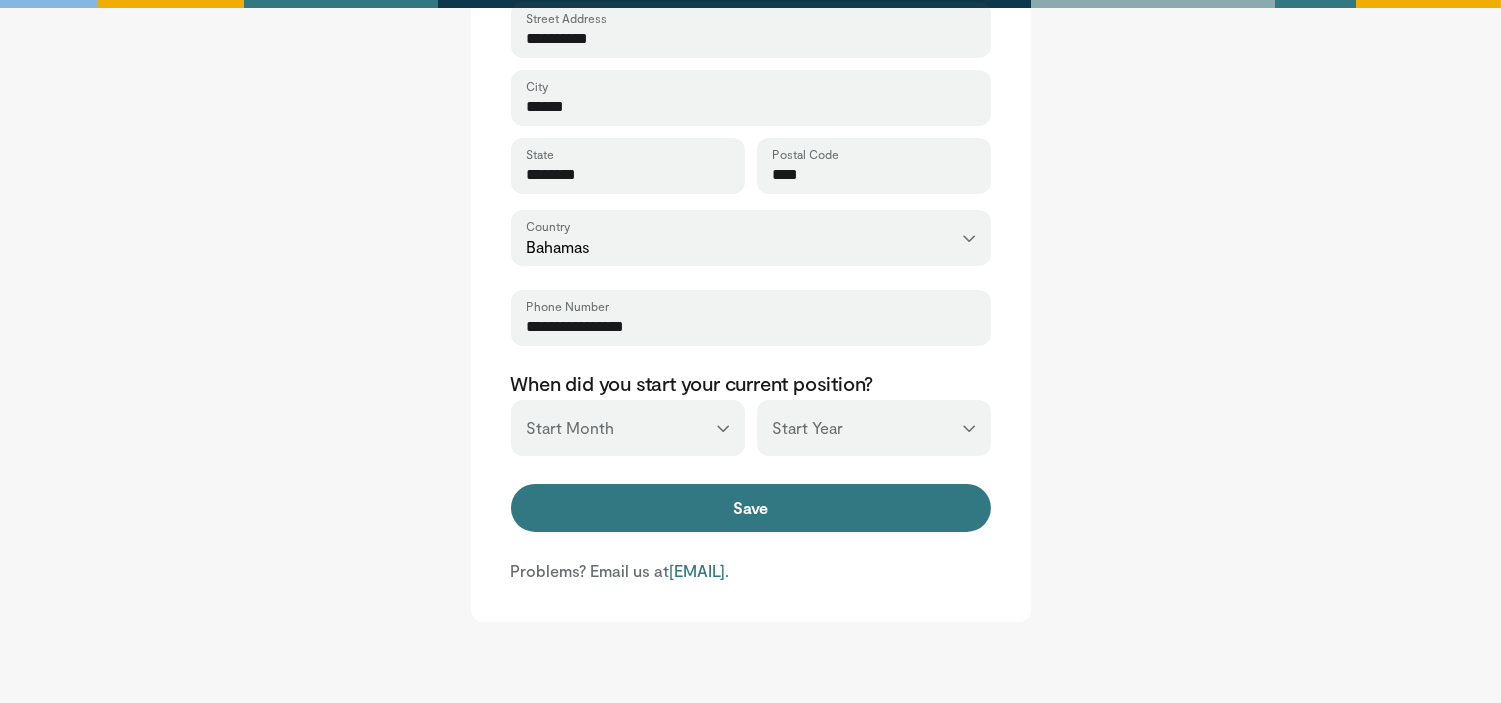 scroll, scrollTop: 775, scrollLeft: 0, axis: vertical 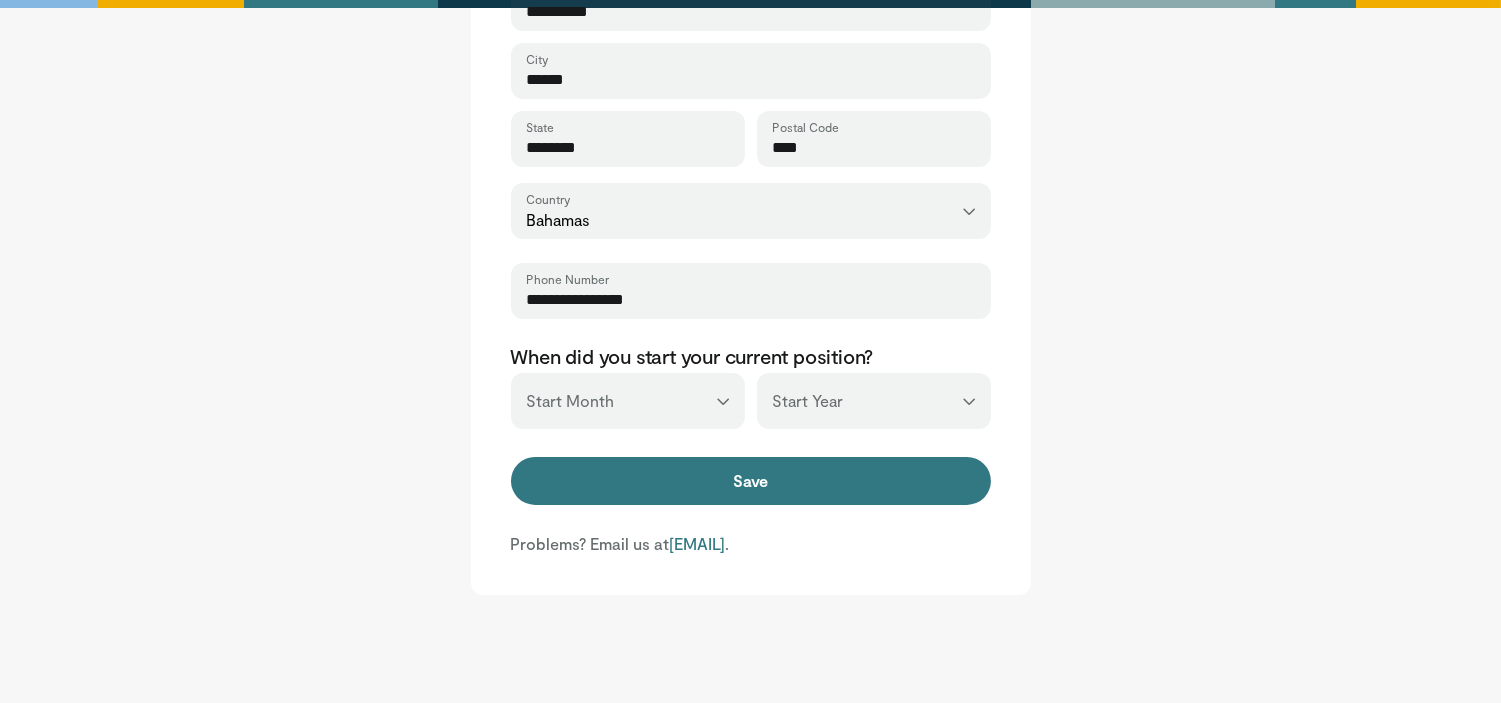 type on "**********" 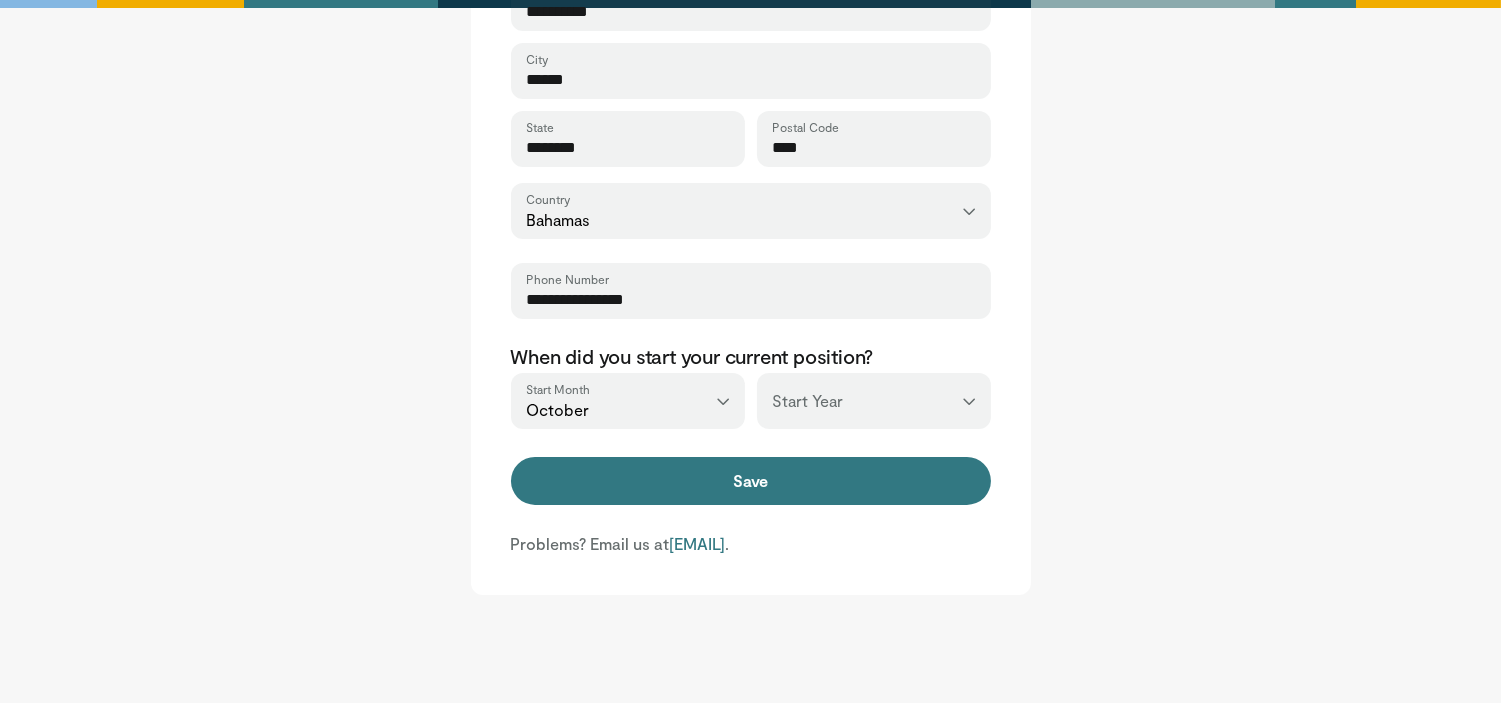 click on "***
****
****
****
****
****
****
****
****
****
****
****
****
****
****
****
****
****
****
****
****
****
****
****
****
****
****
****
****
**** **** **** **** ****" at bounding box center (874, 401) 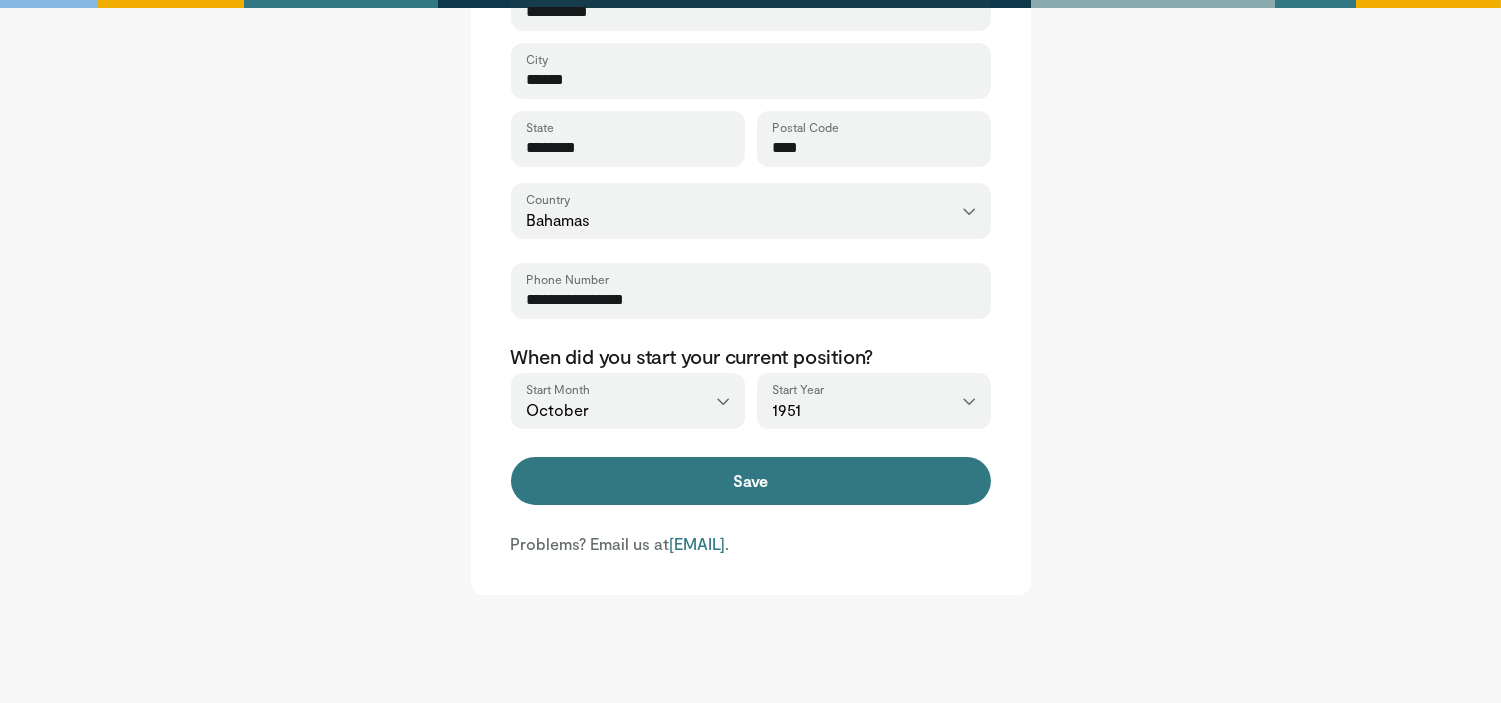 click on "*****
Organization
*********
Work Position
Role in Workplace
Surgeon
Allied Health Professional
Advanced Practice Provider (APP)
Medical Student
Industry Representative
*********
Street Address
******
City
********
State
****
Postal Code" at bounding box center [751, 35] 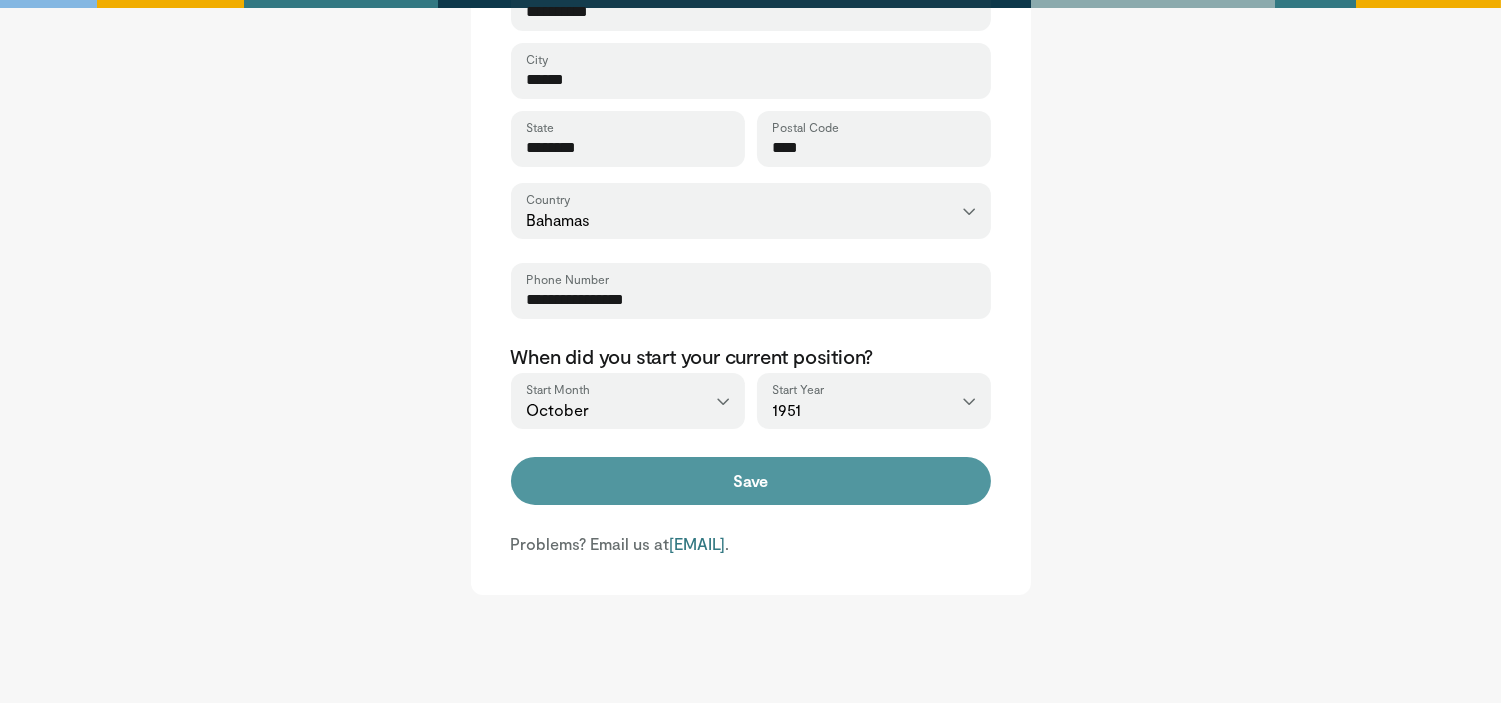 drag, startPoint x: 787, startPoint y: 485, endPoint x: 805, endPoint y: 494, distance: 20.12461 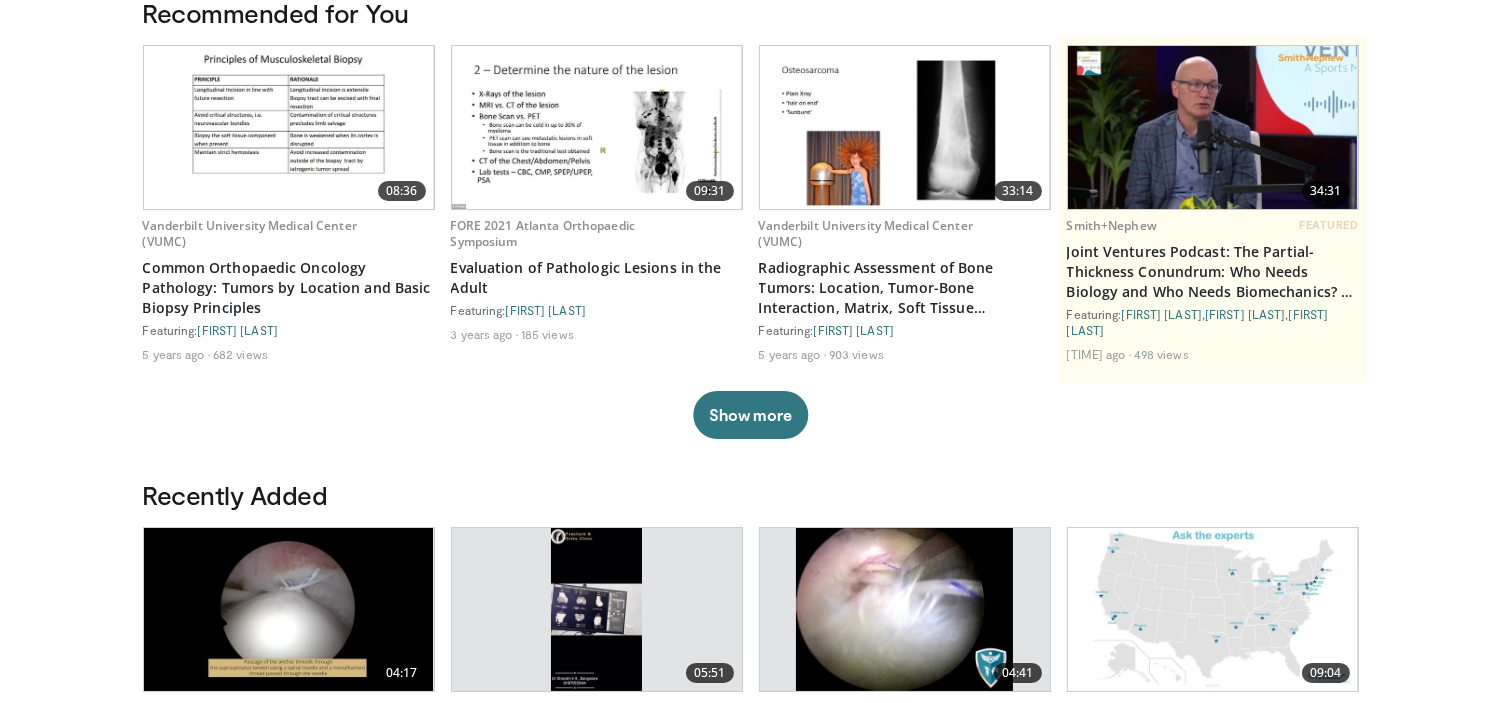 scroll, scrollTop: 333, scrollLeft: 0, axis: vertical 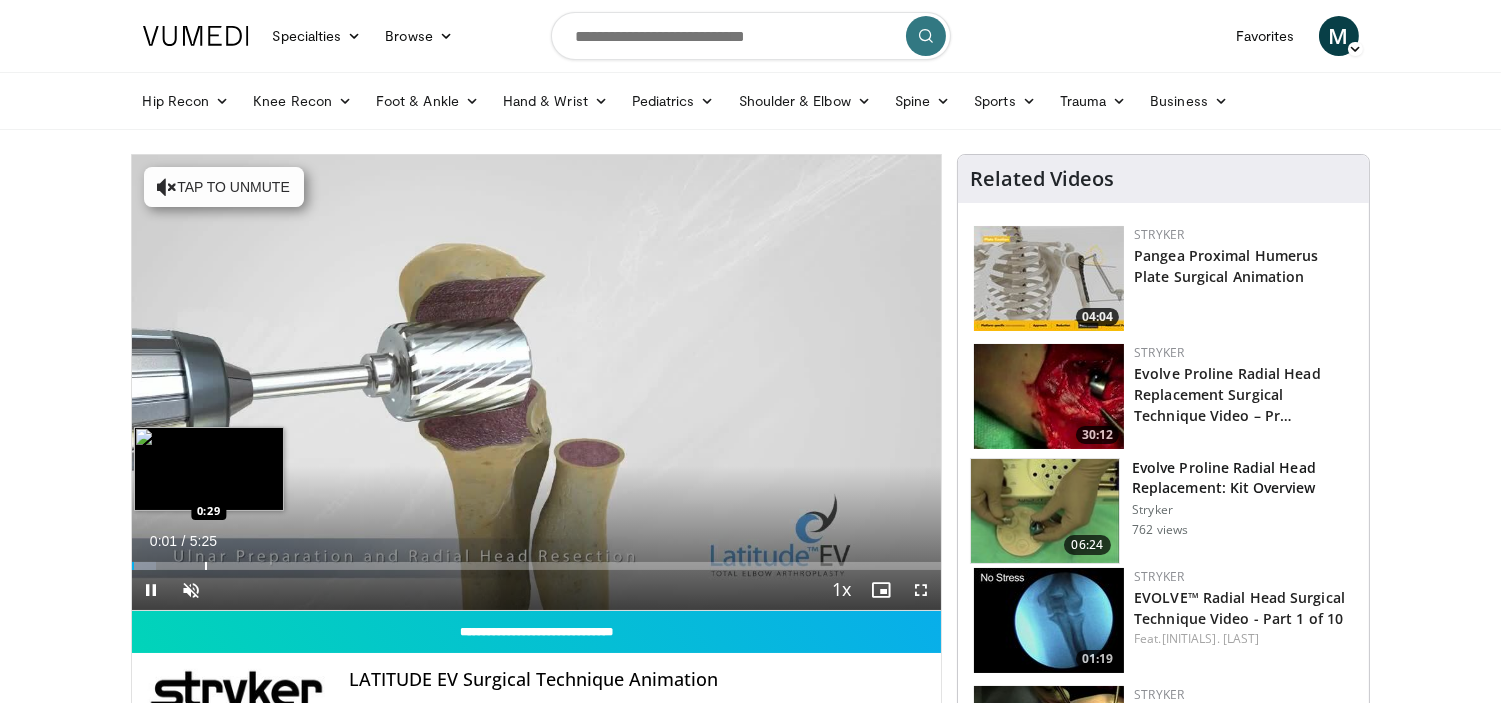 click at bounding box center [206, 566] 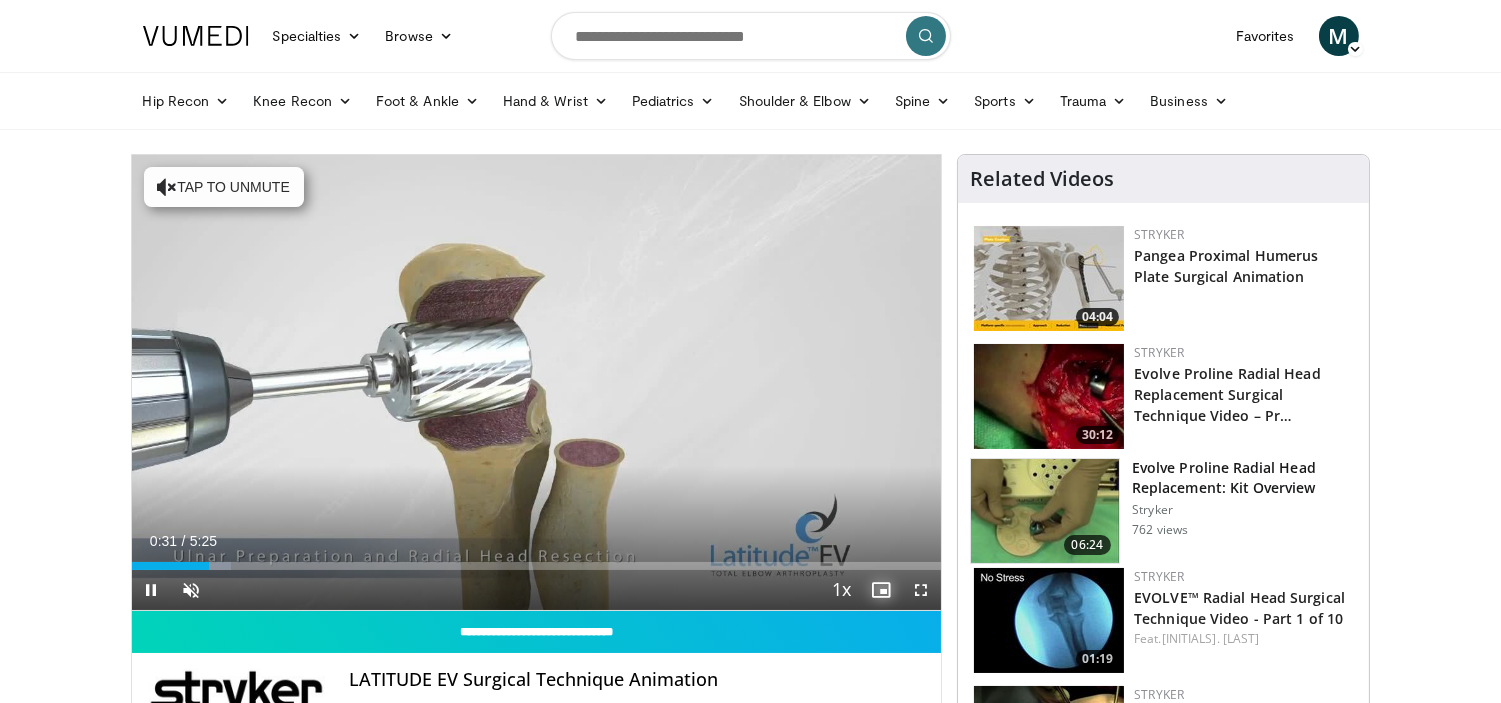 click at bounding box center [881, 590] 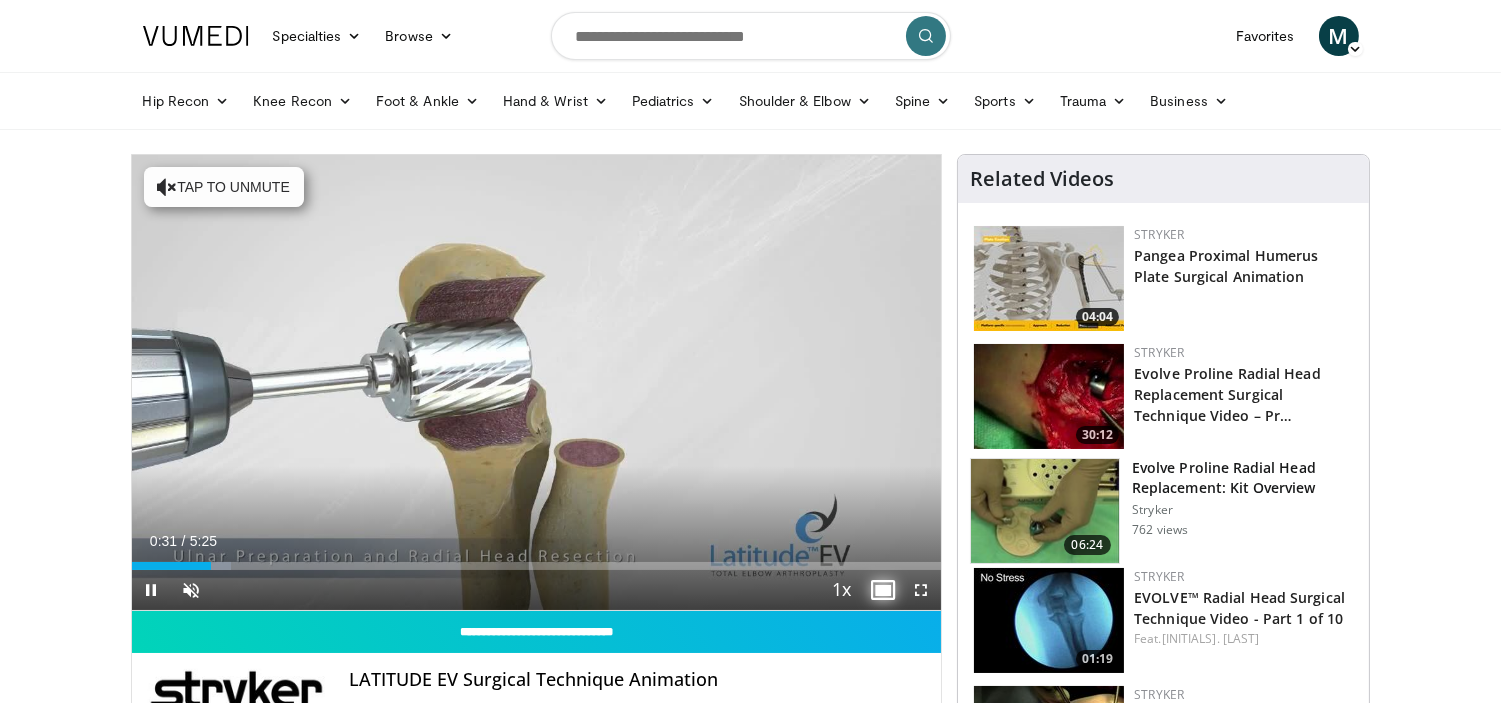 click at bounding box center (881, 590) 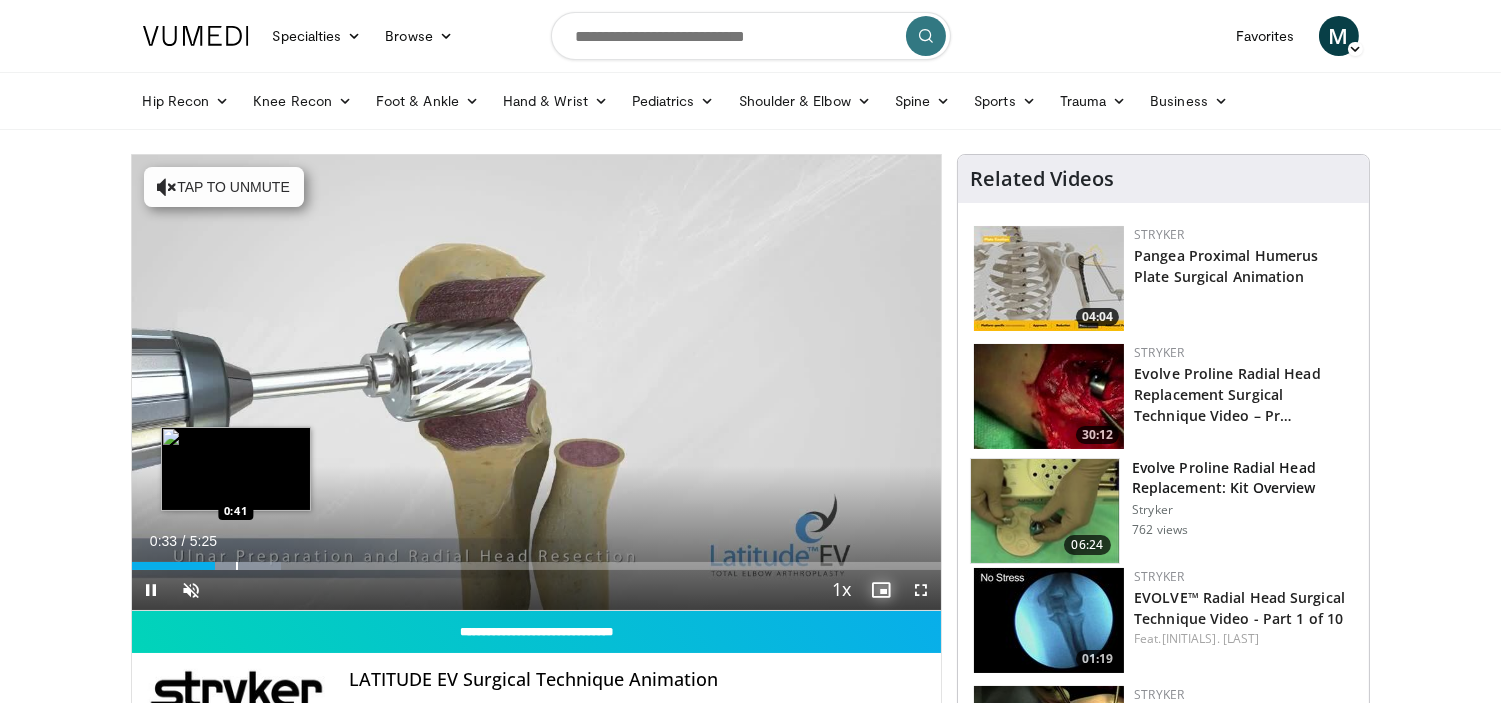 click at bounding box center (237, 566) 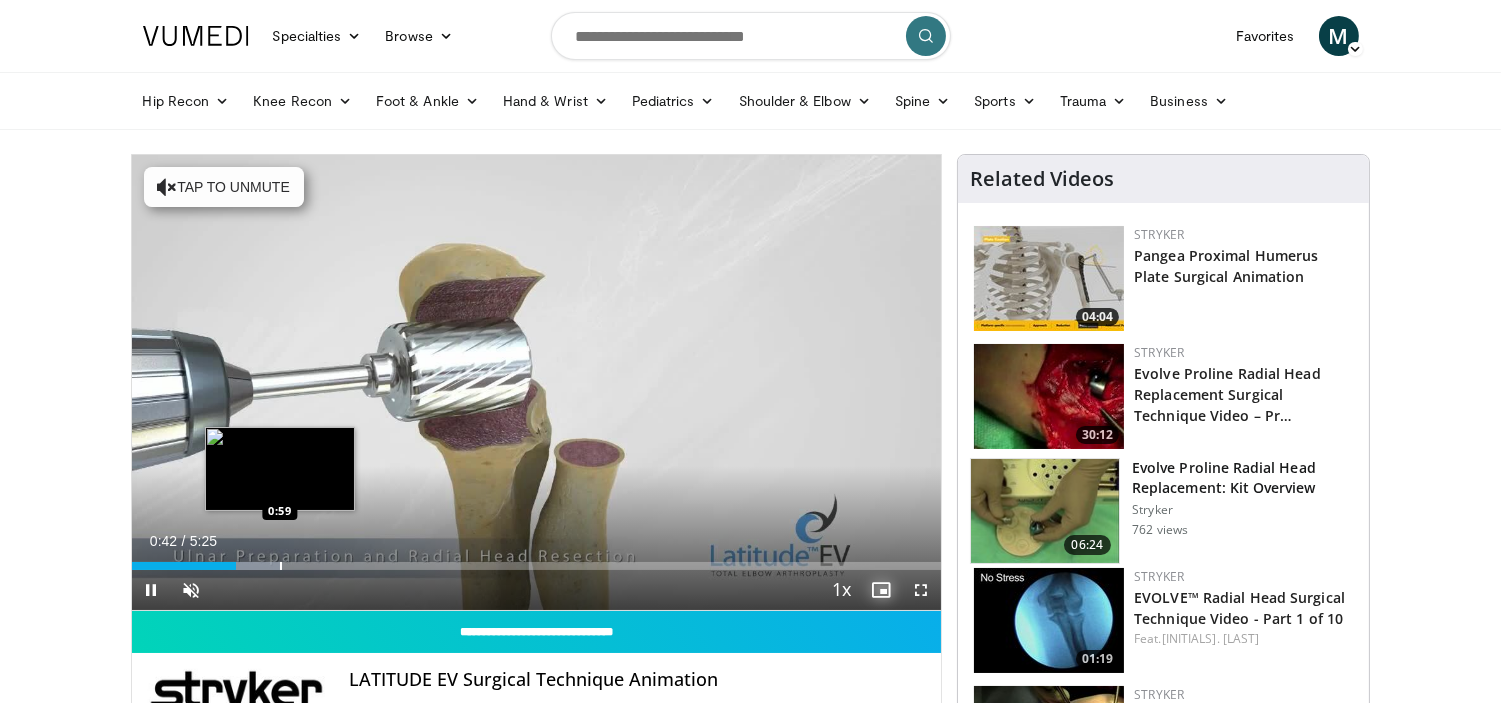 click on "Loaded :  18.47% 0:42 0:59" at bounding box center [537, 560] 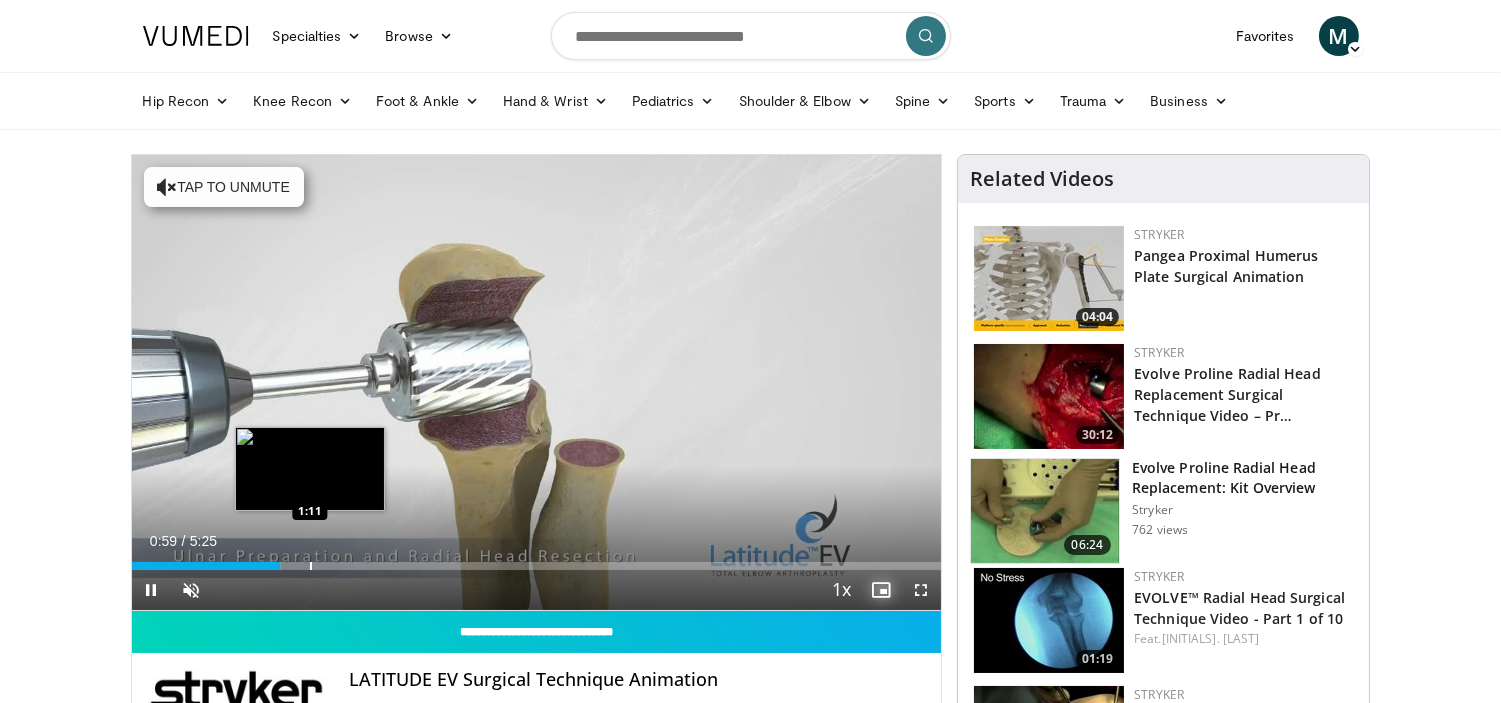 click on "Loaded :  18.47% 0:59 1:11" at bounding box center (537, 560) 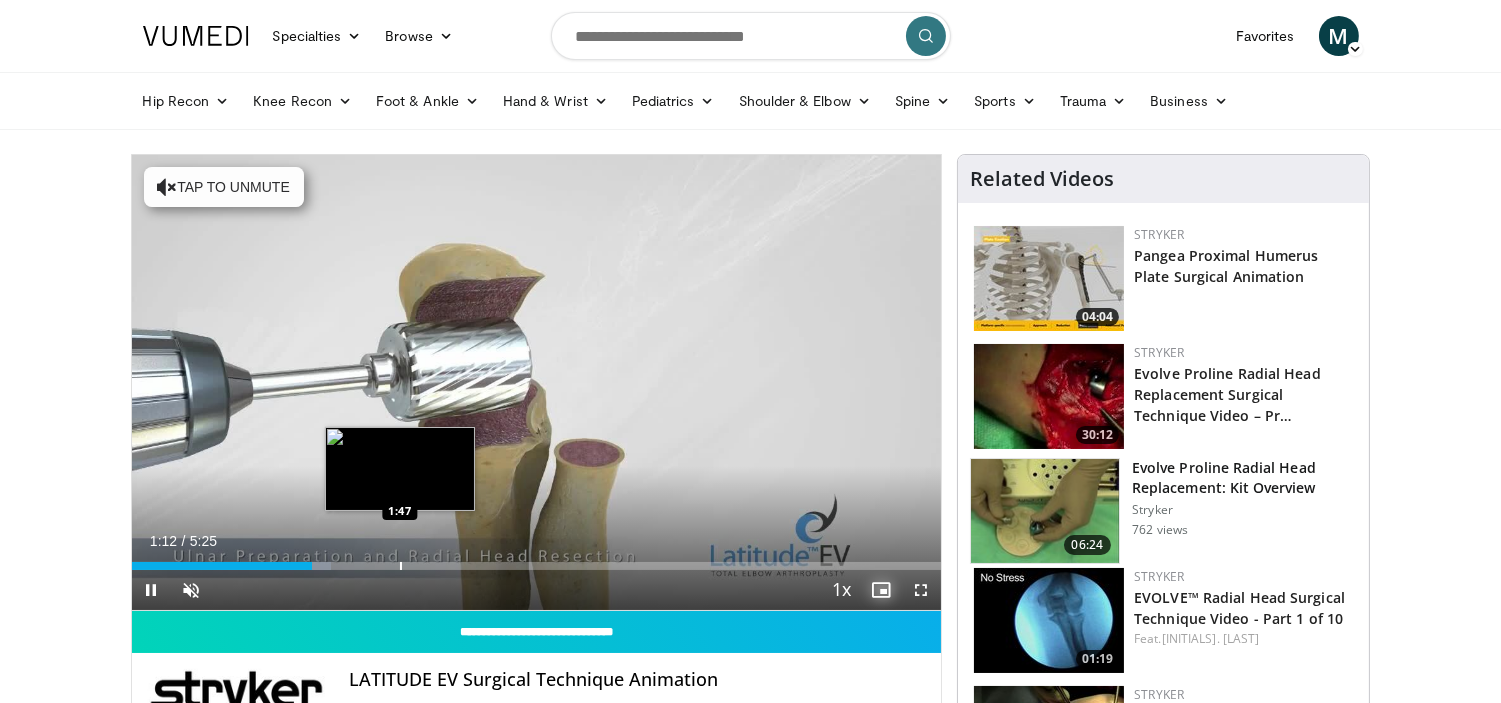 click on "Loaded :  24.63% 1:12 1:47" at bounding box center (537, 566) 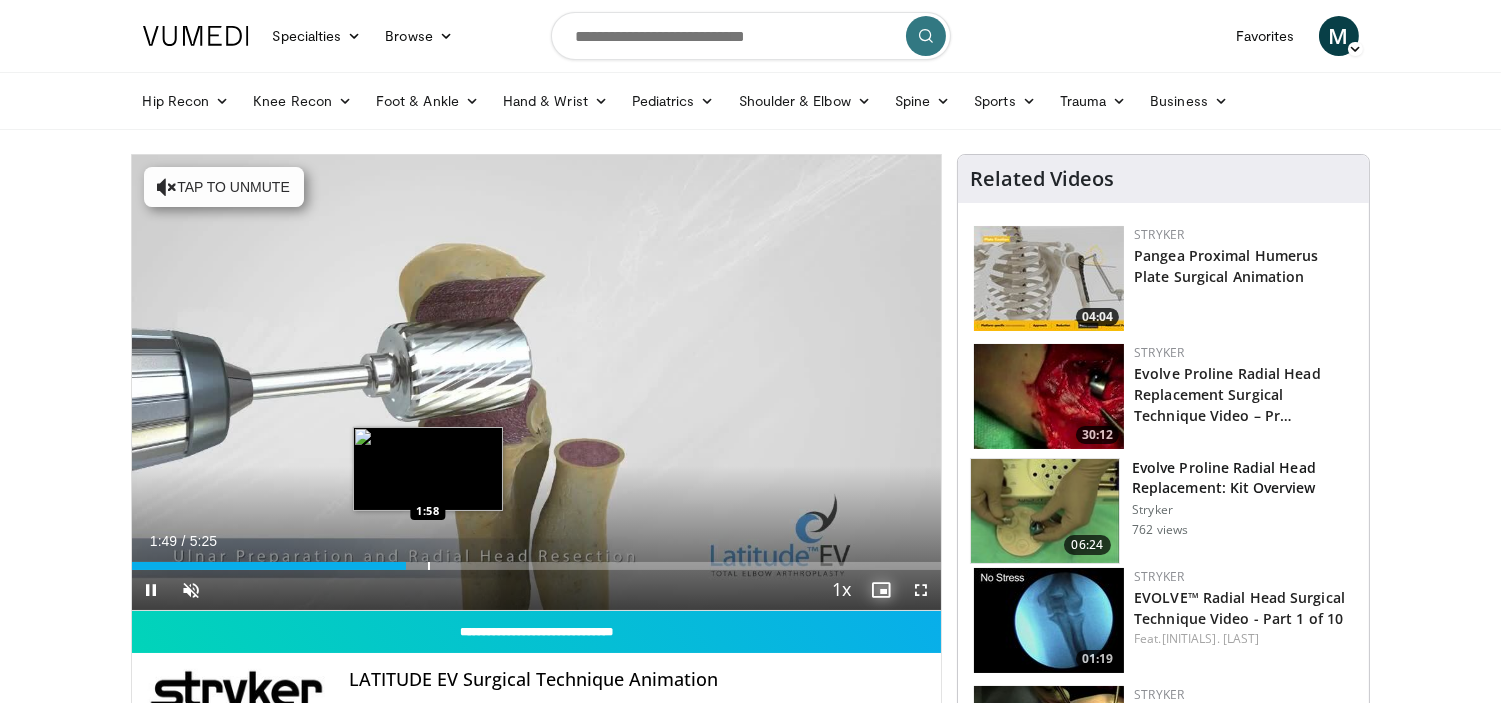 click at bounding box center [429, 566] 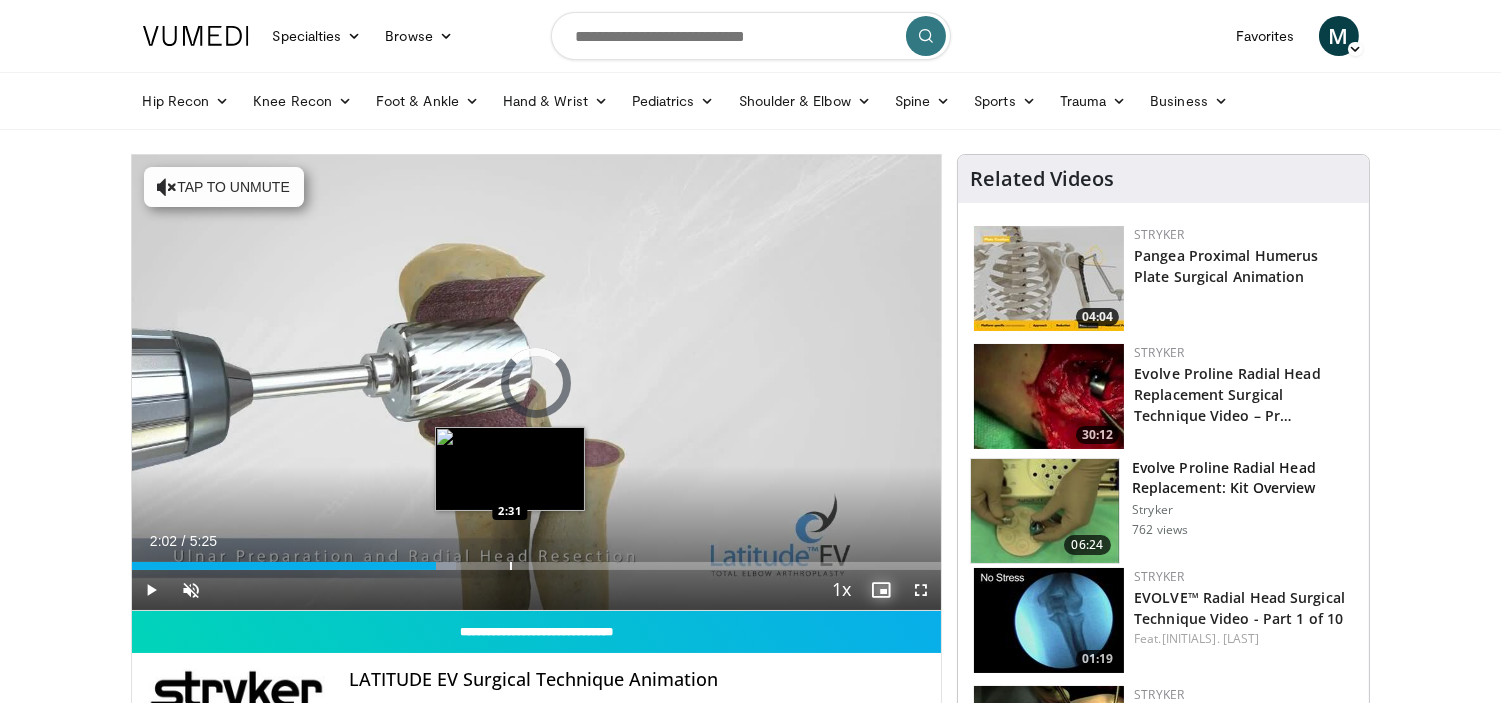 click on "Loaded :  40.02% 2:02 2:31" at bounding box center (537, 560) 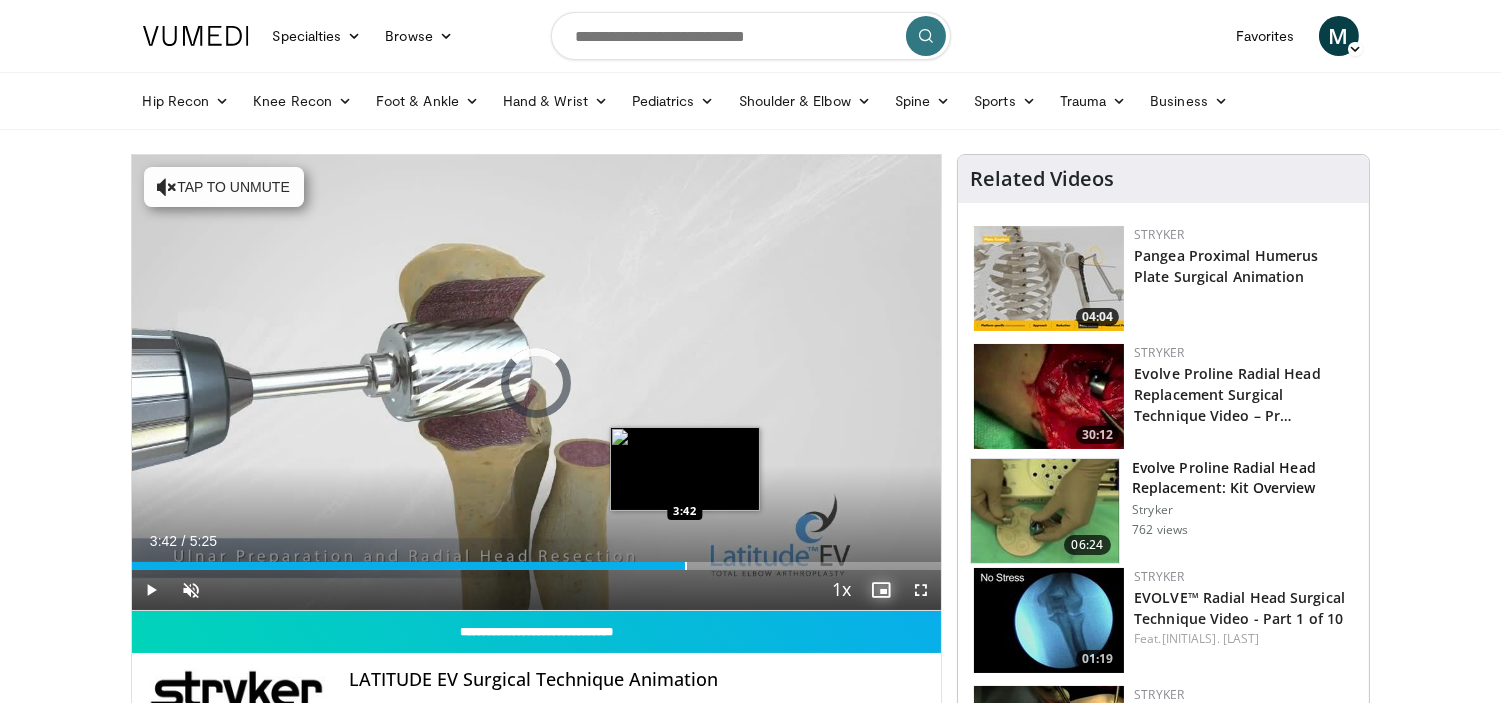 click at bounding box center [686, 566] 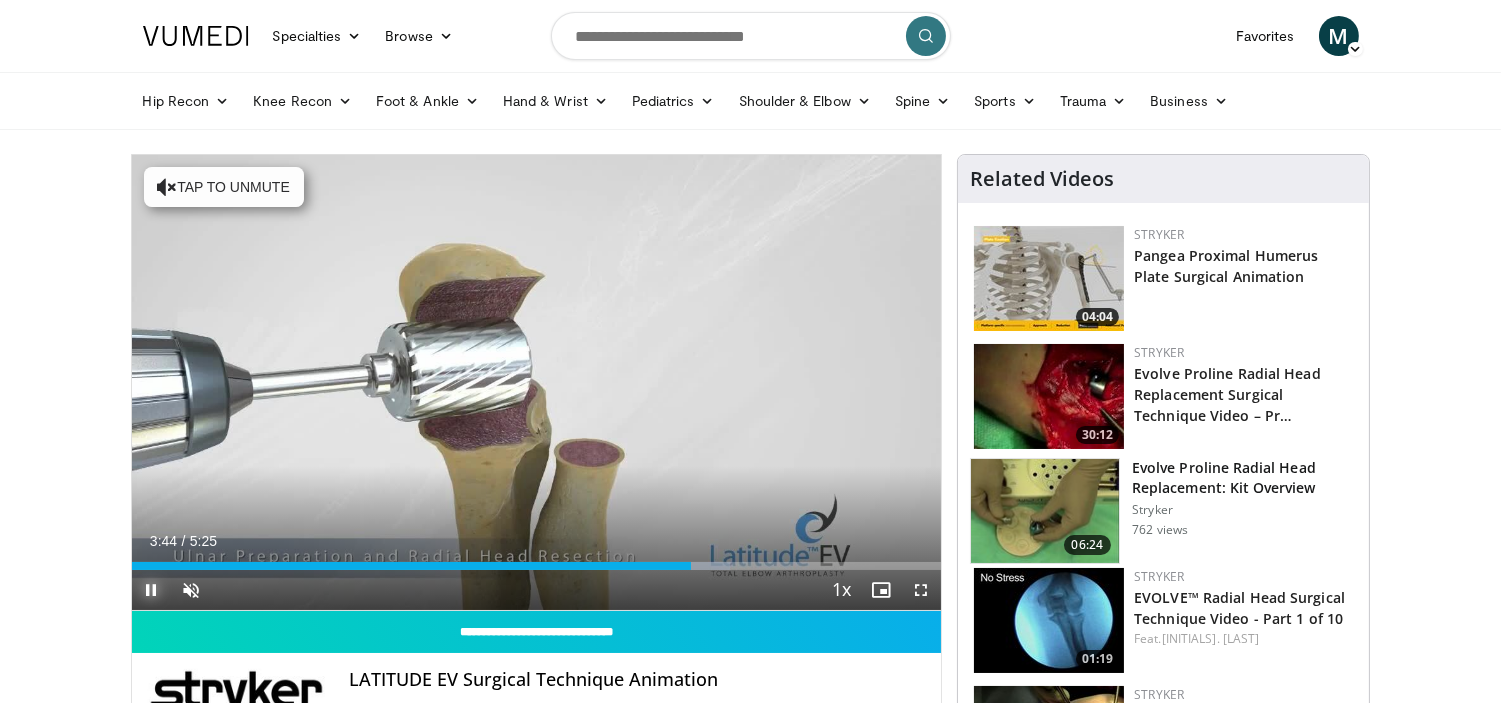 click at bounding box center [152, 590] 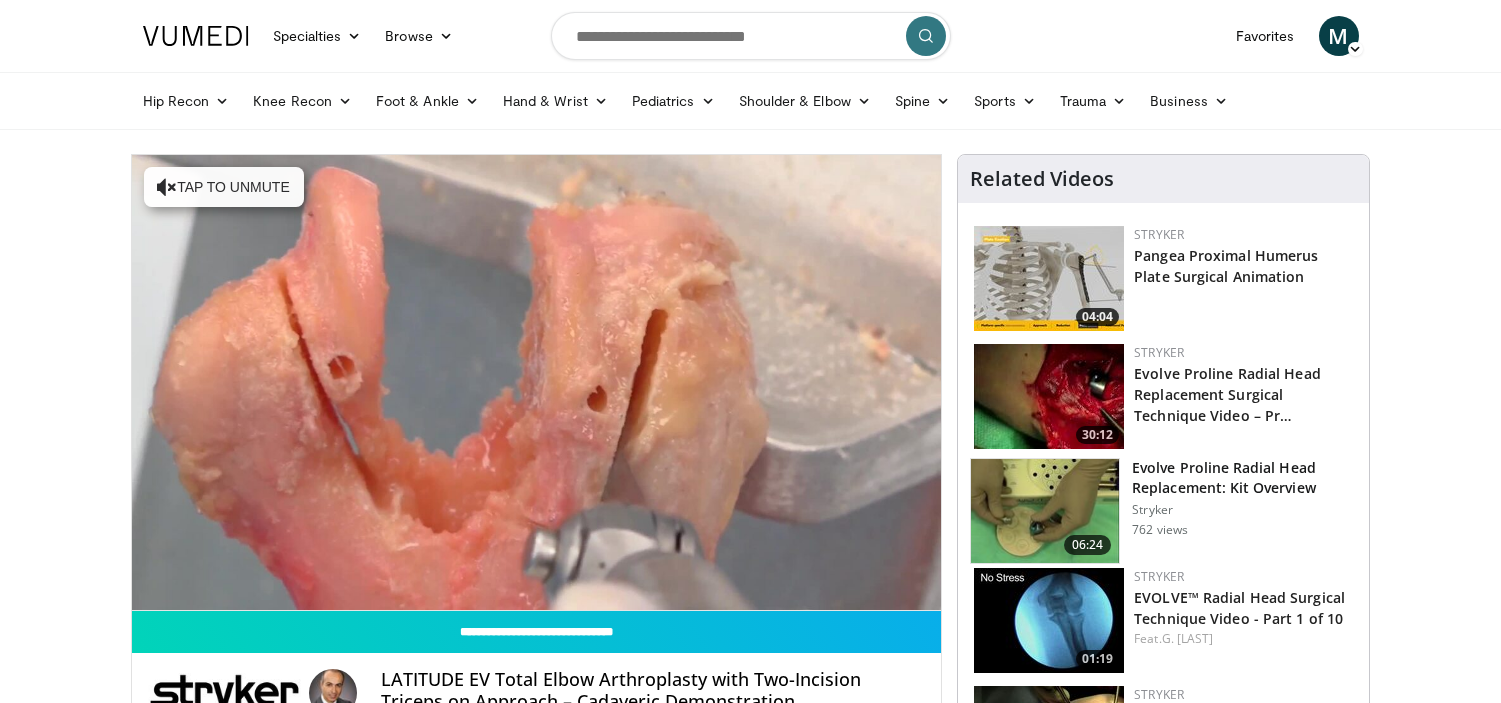 scroll, scrollTop: 0, scrollLeft: 0, axis: both 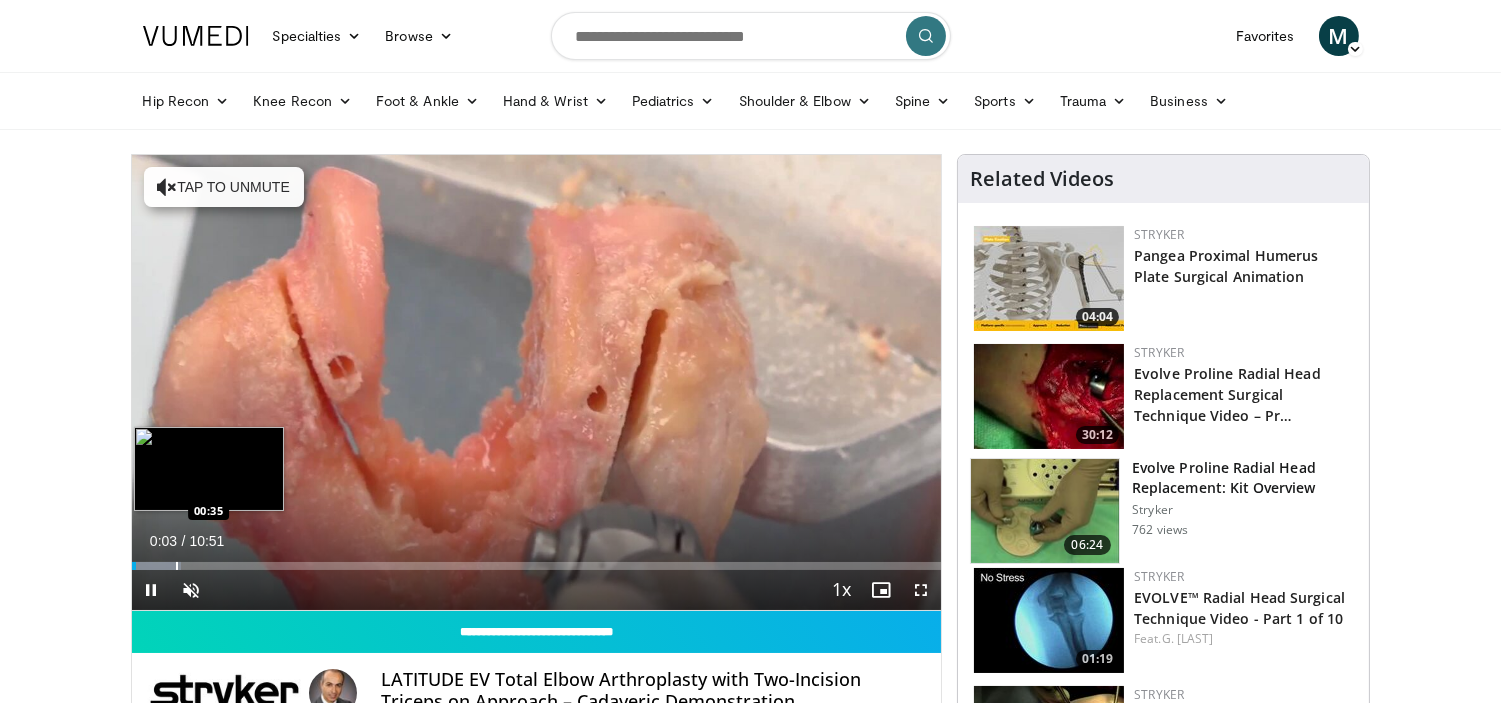 click on "Loaded :  6.08% 00:03 00:35" at bounding box center (537, 560) 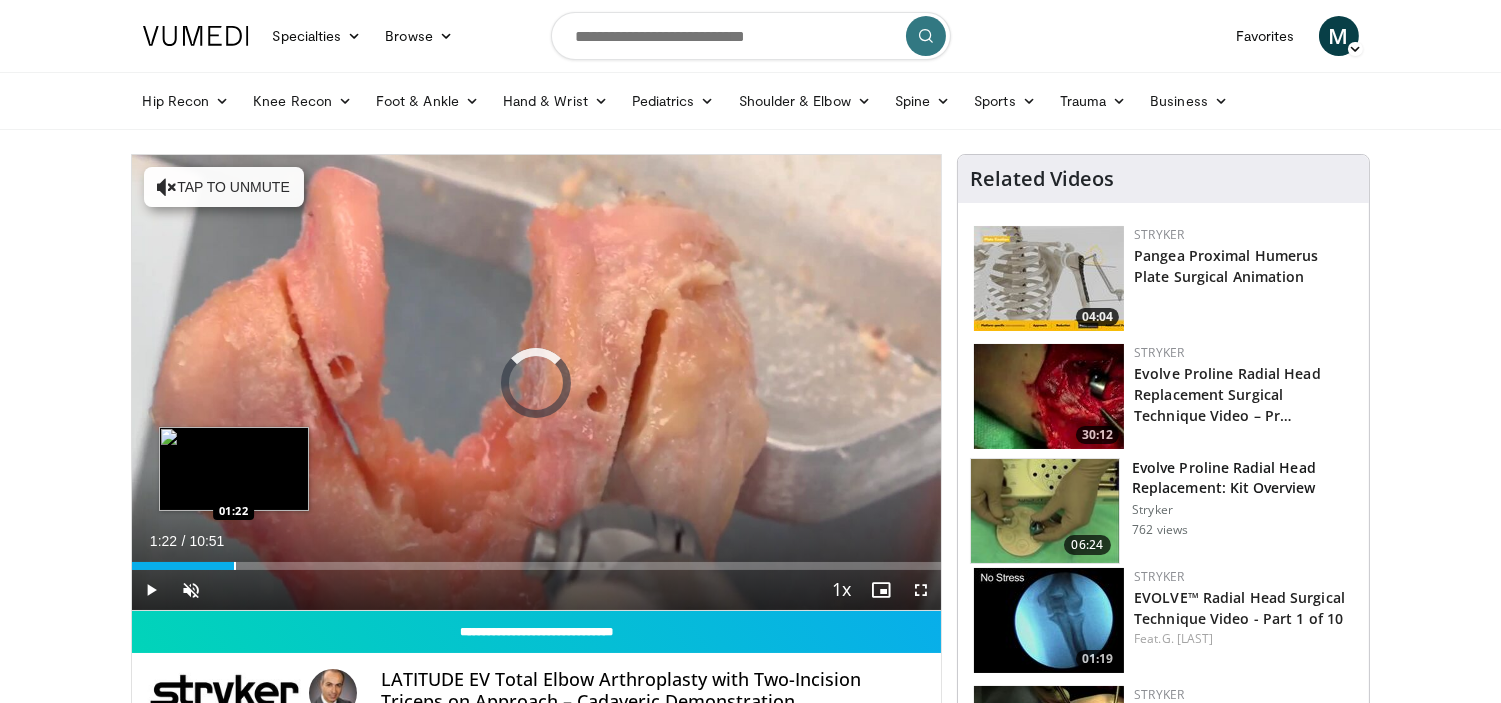 click on "Loaded :  0.00% 01:22 01:22" at bounding box center (537, 560) 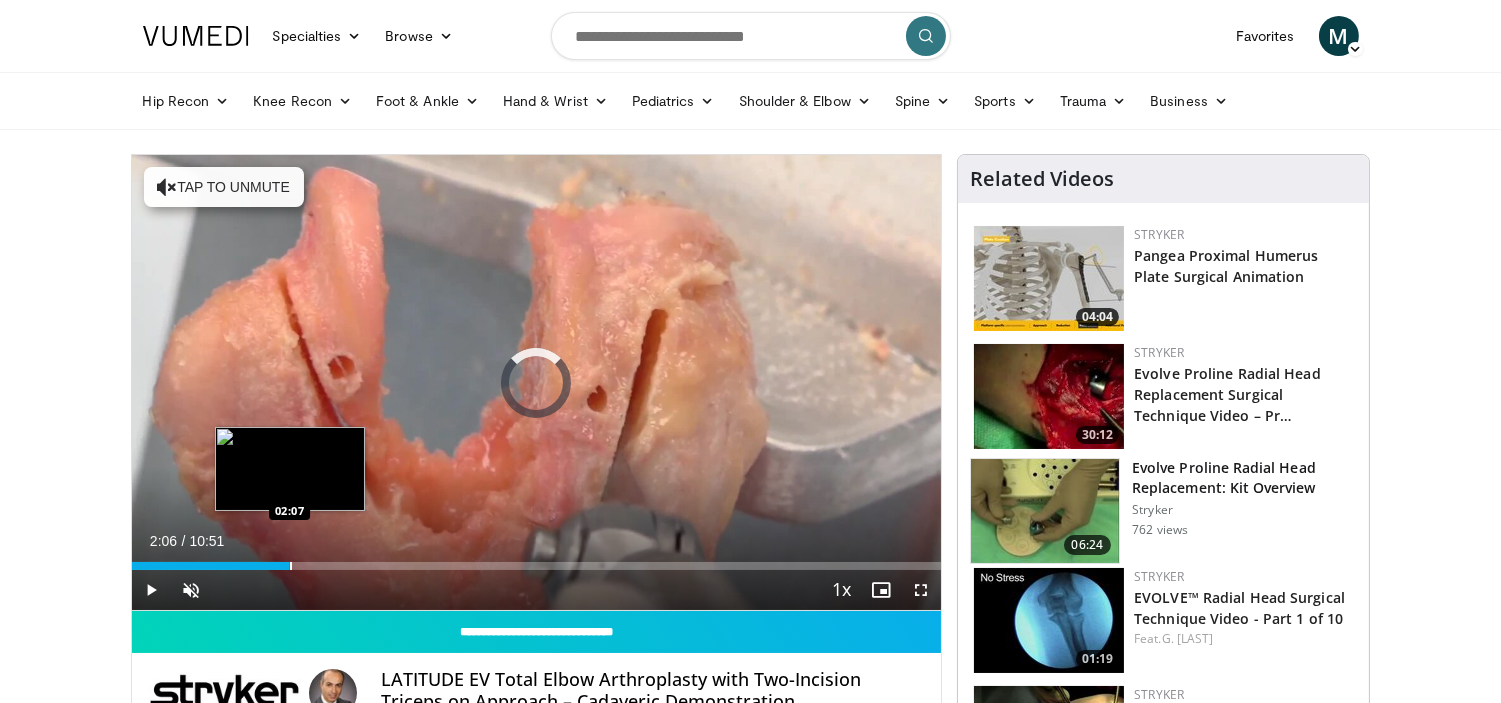click on "Loaded :  18.43% 01:24 02:07" at bounding box center [537, 560] 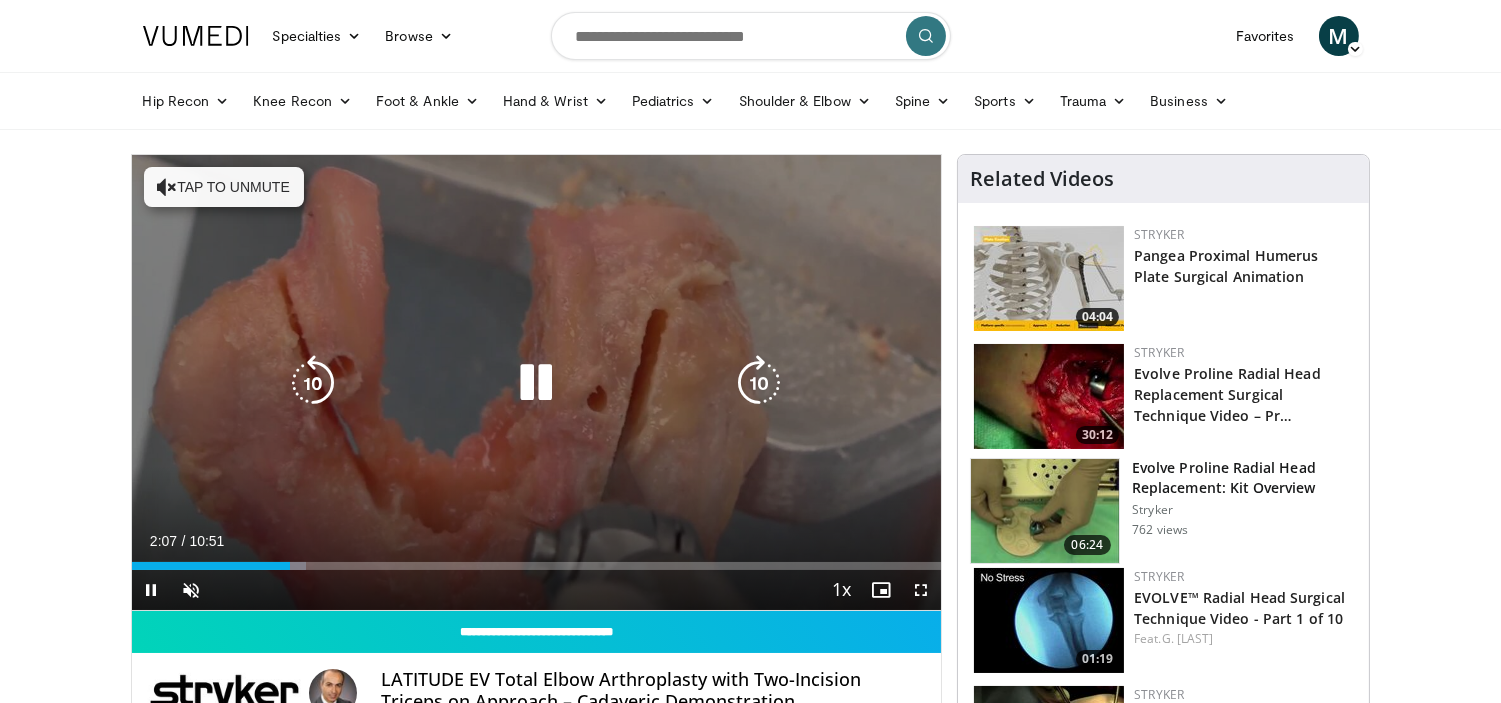 click on "Loaded :  21.50% 02:07 02:28" at bounding box center (537, 560) 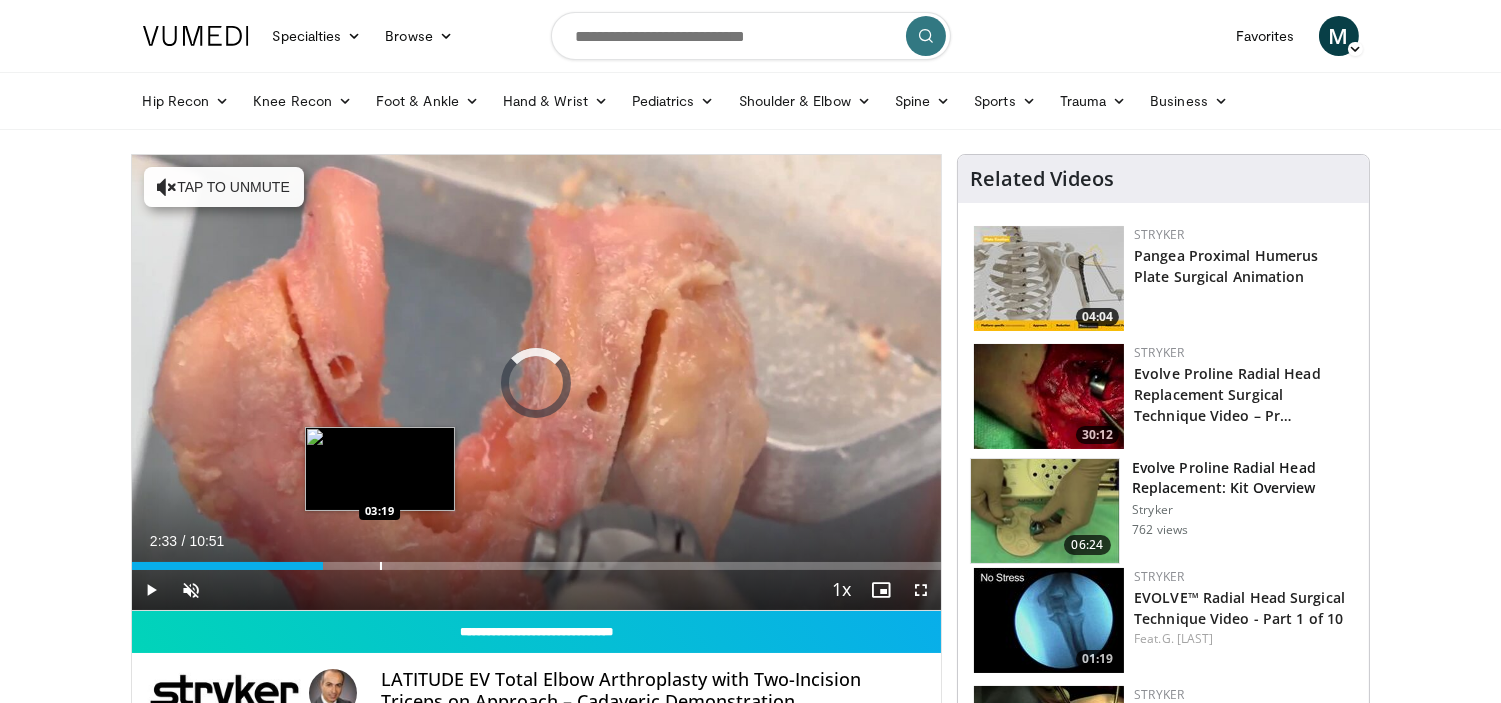 click on "Loaded :  0.00% 02:33 03:19" at bounding box center [537, 560] 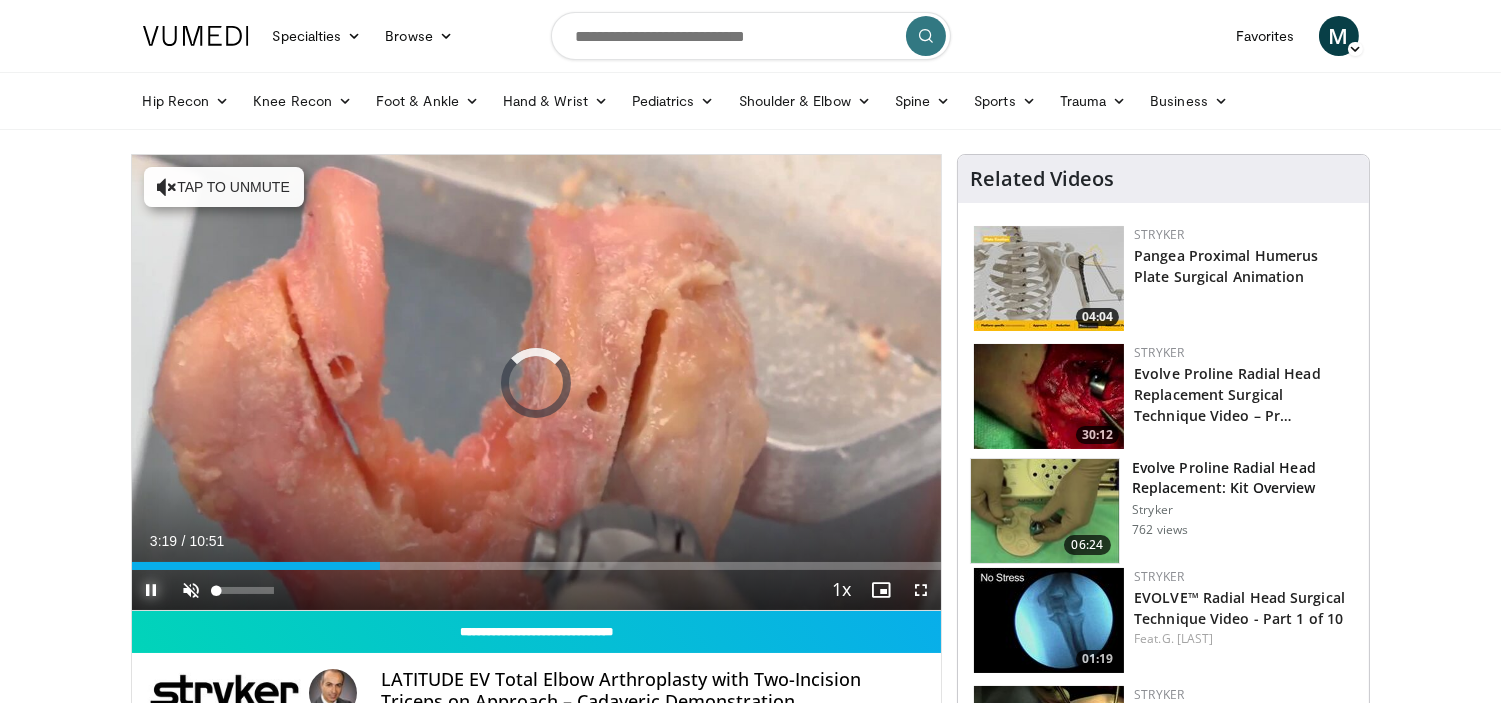 click at bounding box center (152, 590) 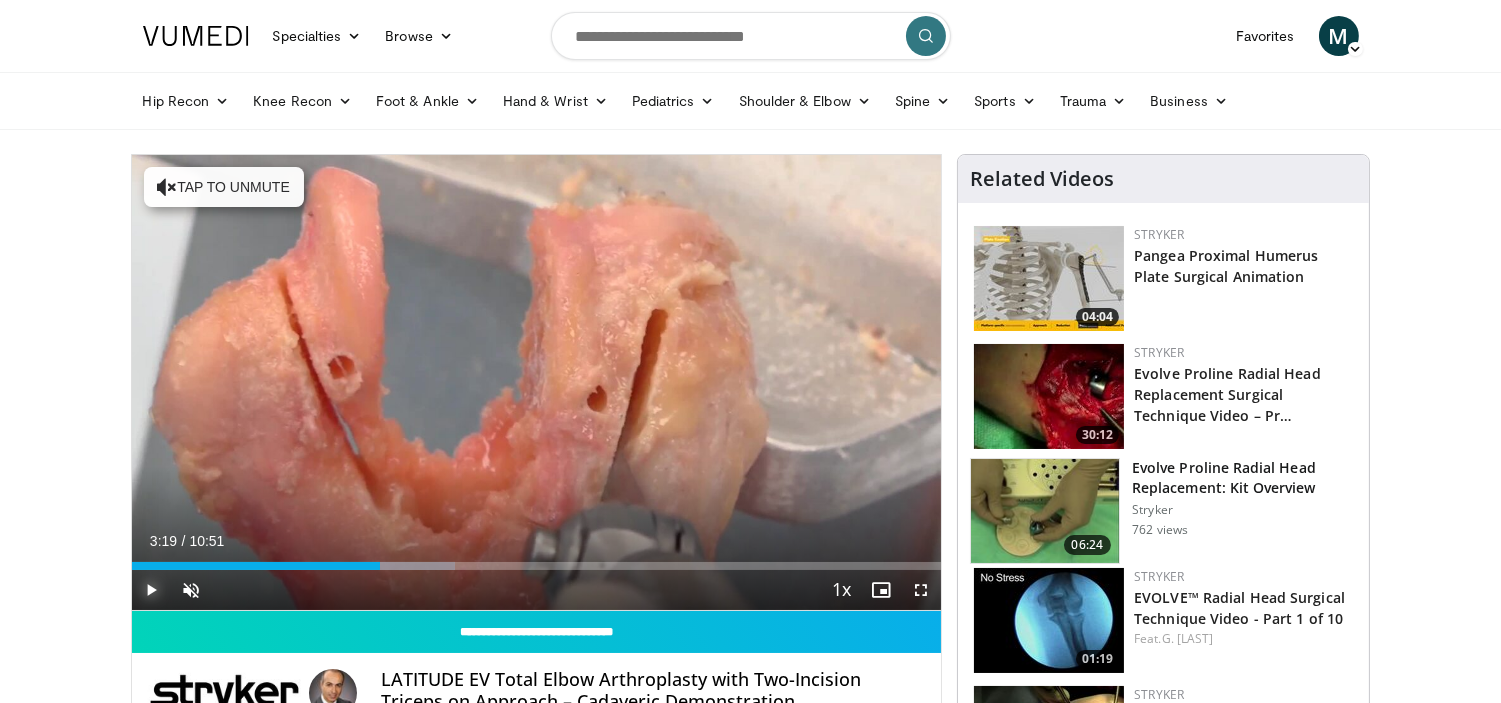 click at bounding box center [152, 590] 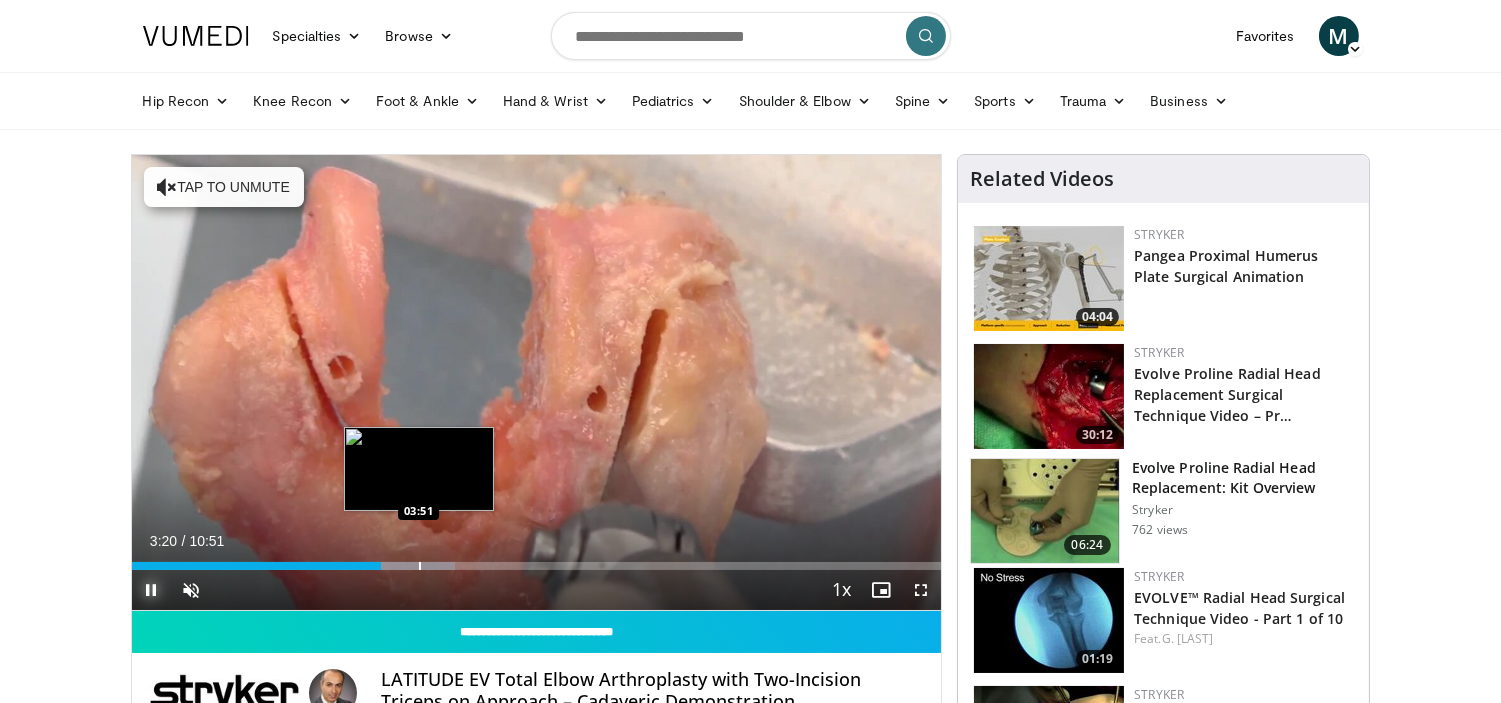 click on "Loaded :  39.93% 03:20 03:51" at bounding box center (537, 560) 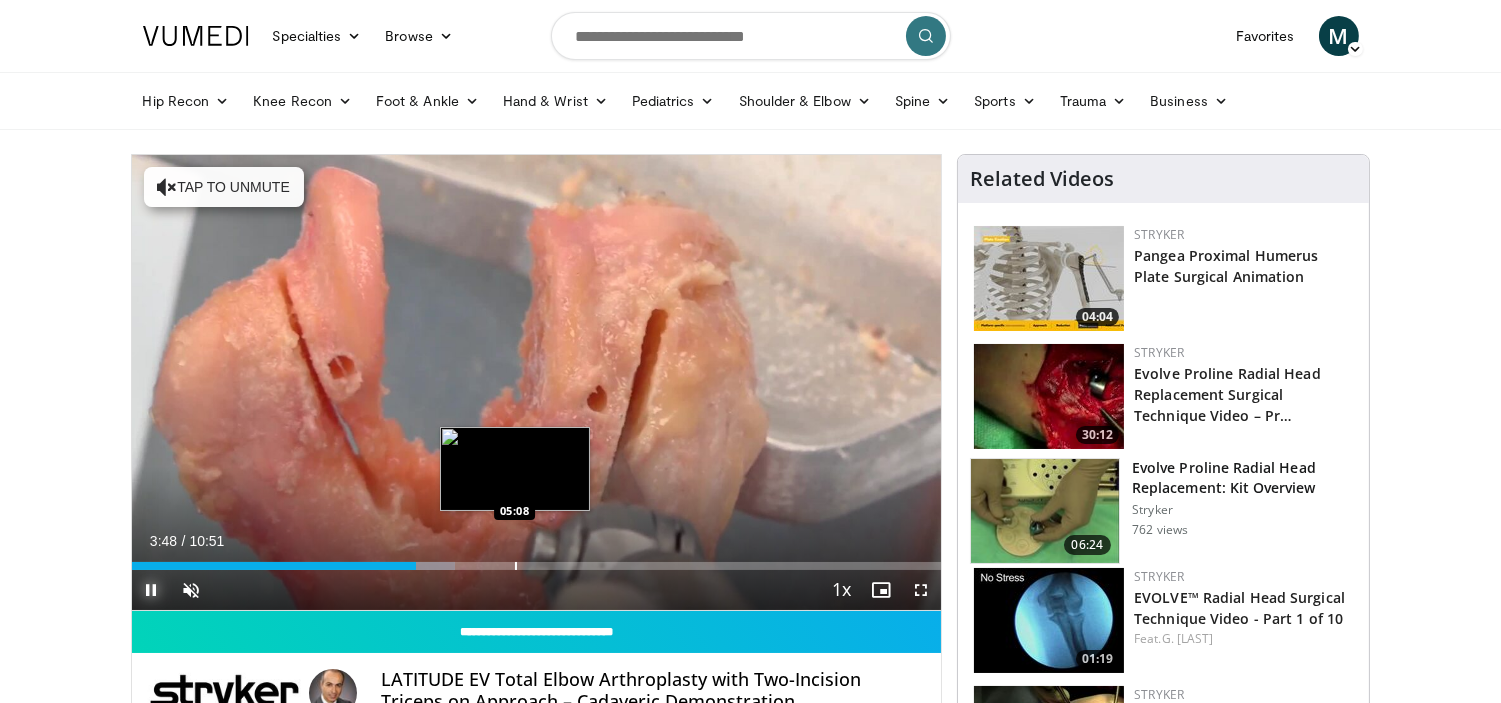 click on "Loaded :  39.93% 03:49 05:08" at bounding box center [537, 560] 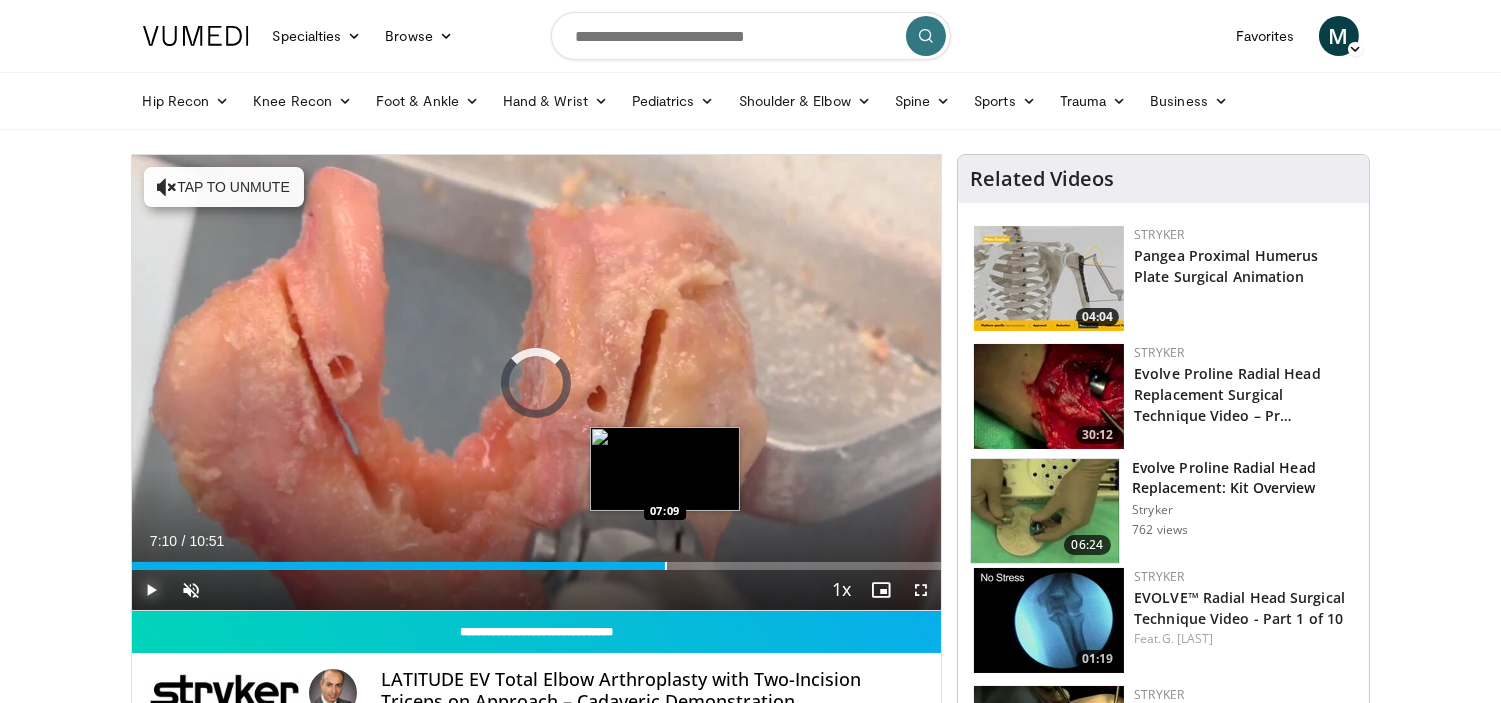 click on "Loaded :  49.14% 07:10 07:09" at bounding box center (537, 560) 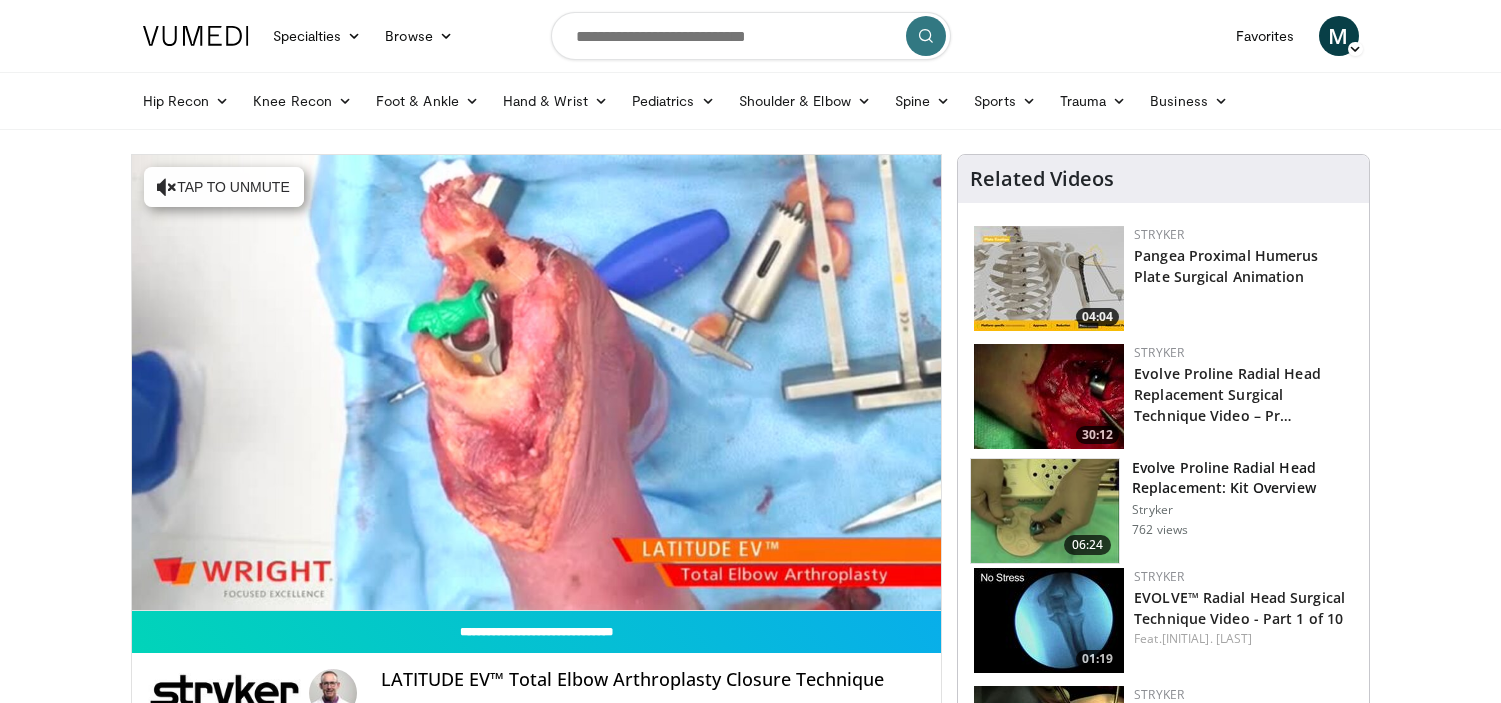 scroll, scrollTop: 0, scrollLeft: 0, axis: both 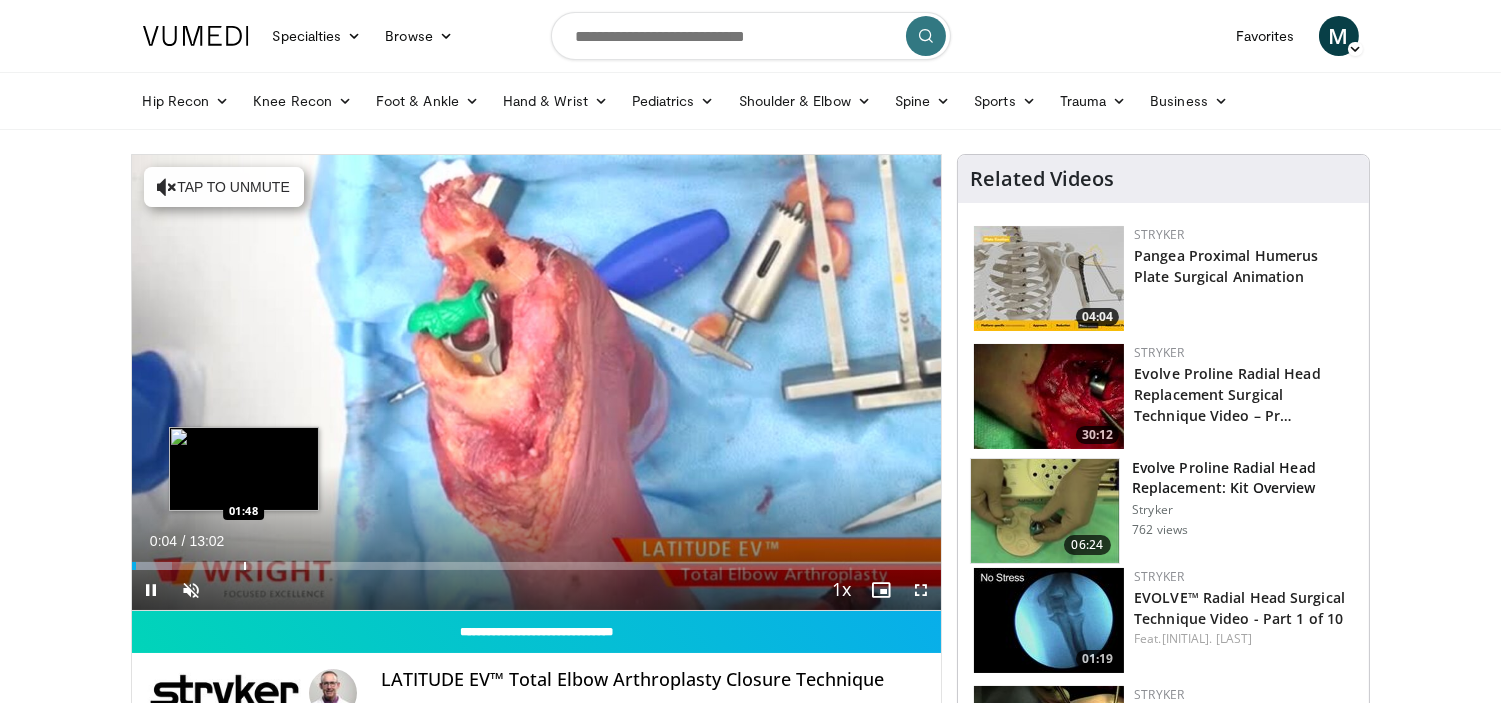 click on "Loaded :  5.06% 00:04 01:48" at bounding box center (537, 560) 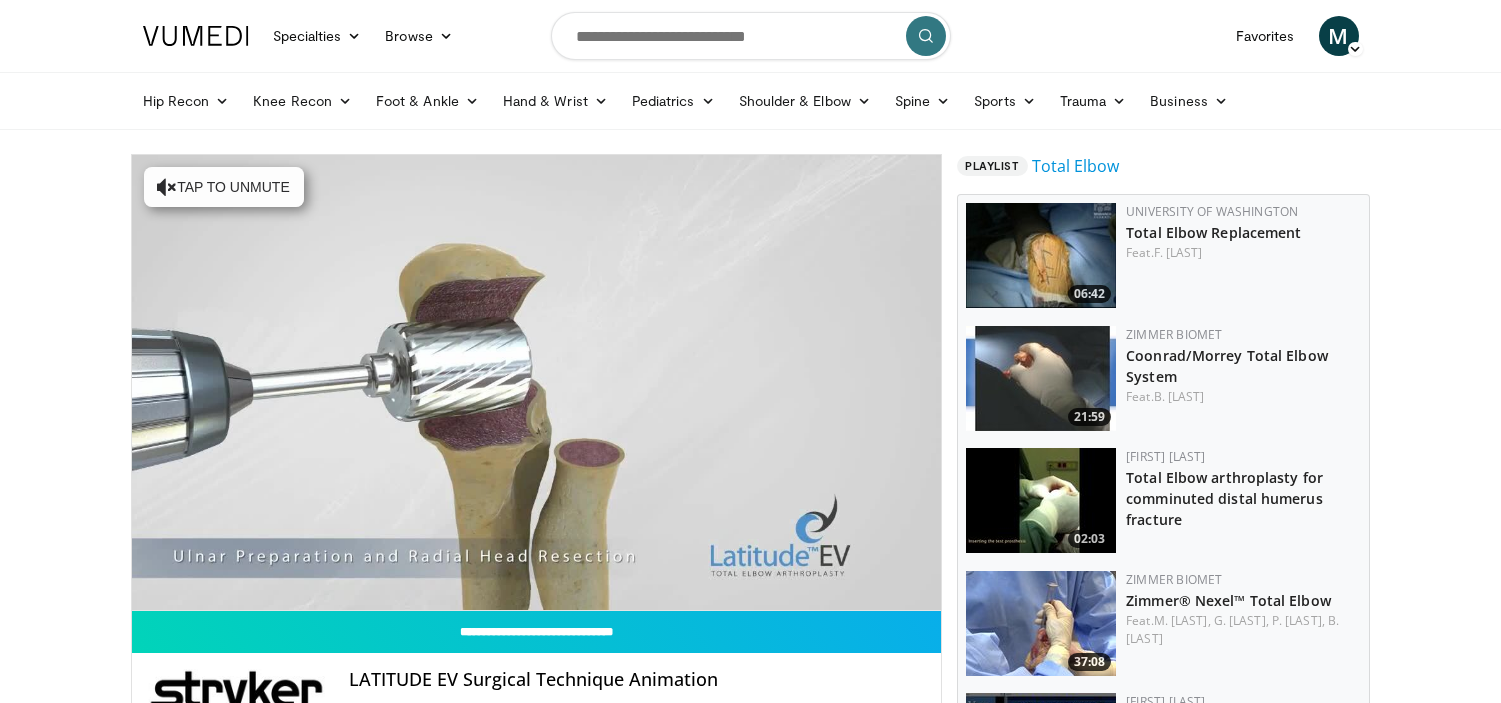 scroll, scrollTop: 0, scrollLeft: 0, axis: both 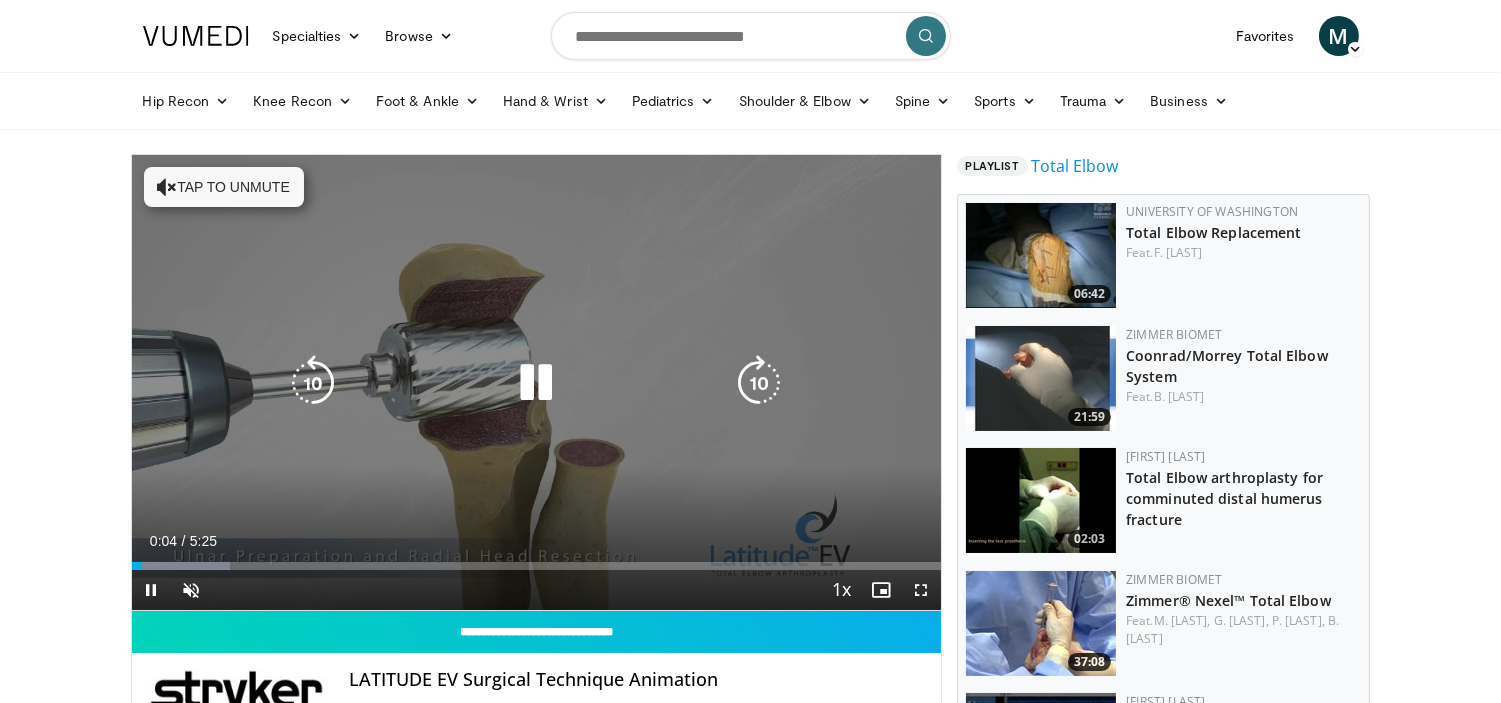 drag, startPoint x: 191, startPoint y: 557, endPoint x: 201, endPoint y: 558, distance: 10.049875 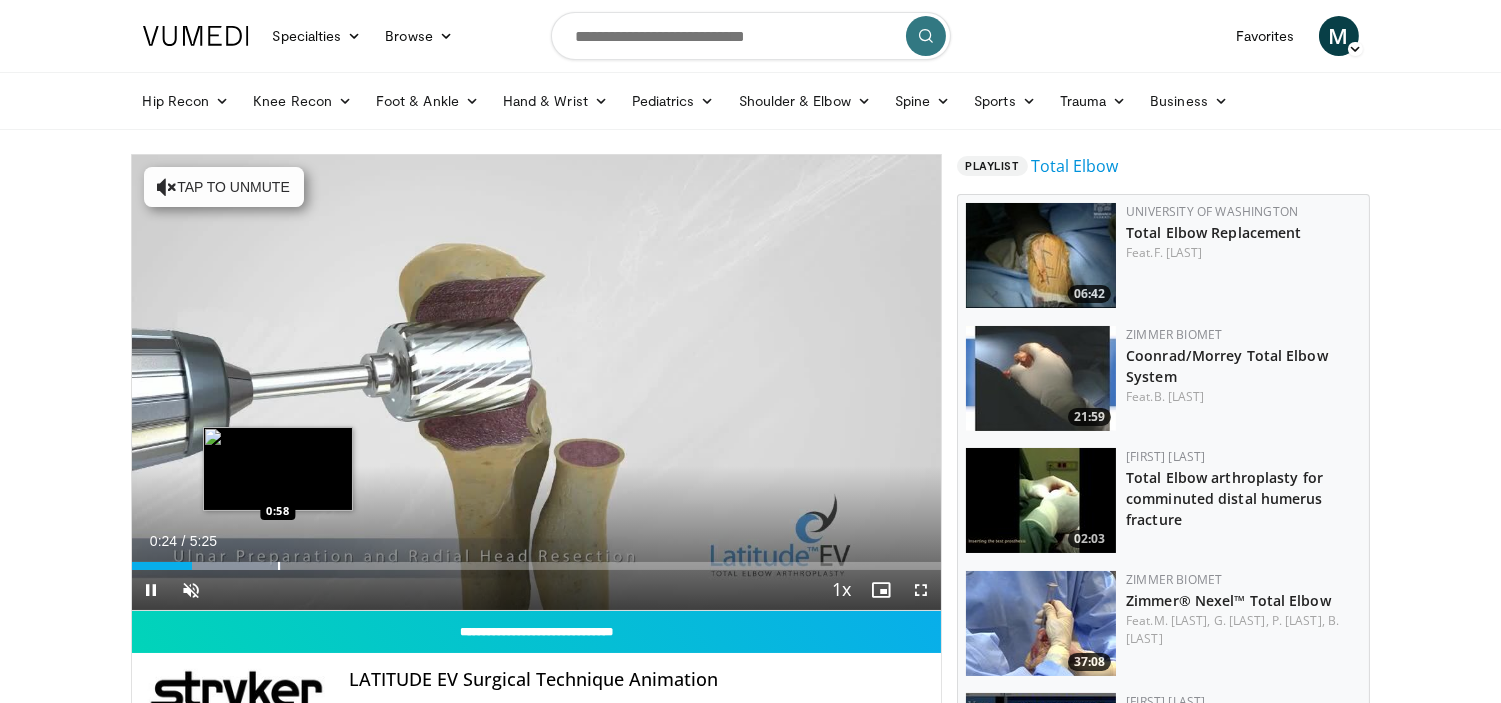 click on "Loaded :  18.47% 0:24 0:58" at bounding box center (537, 566) 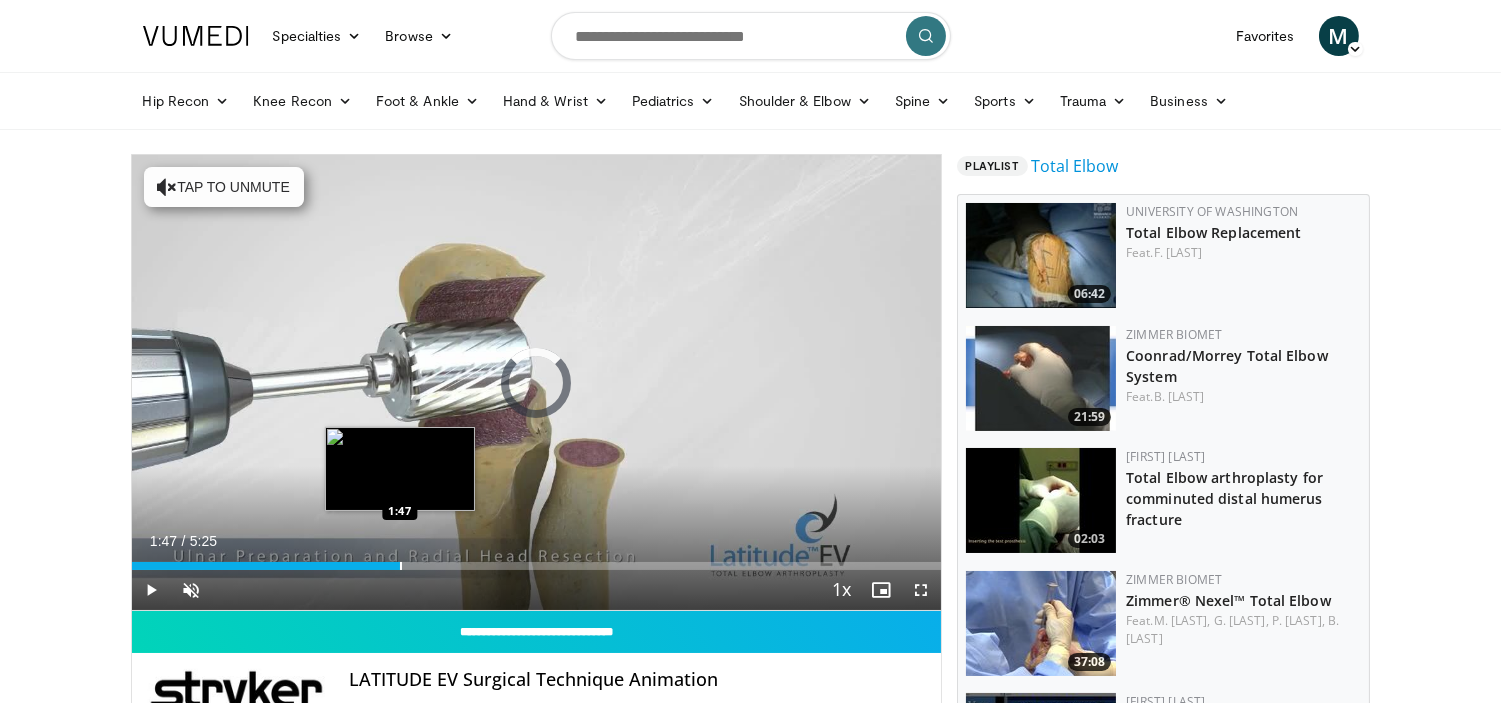 click at bounding box center (401, 566) 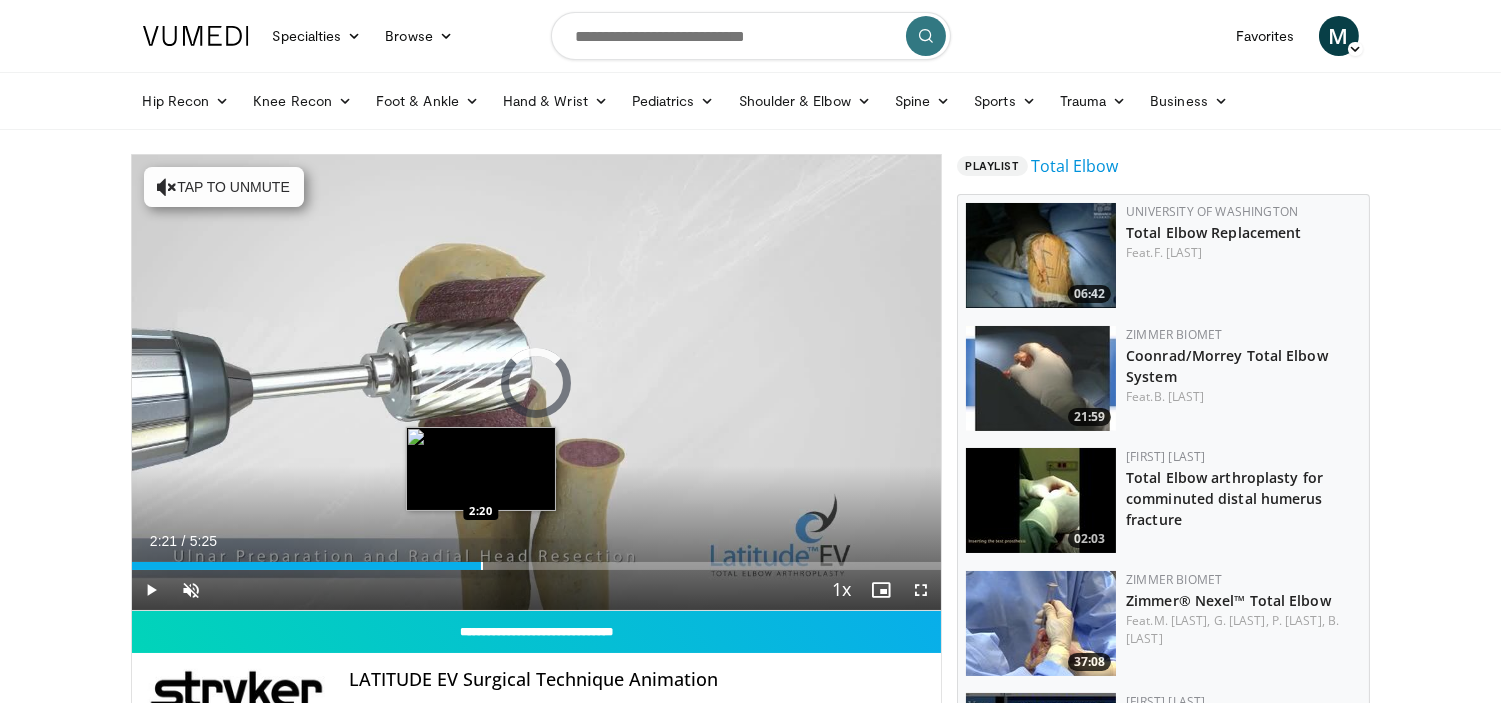 click at bounding box center [482, 566] 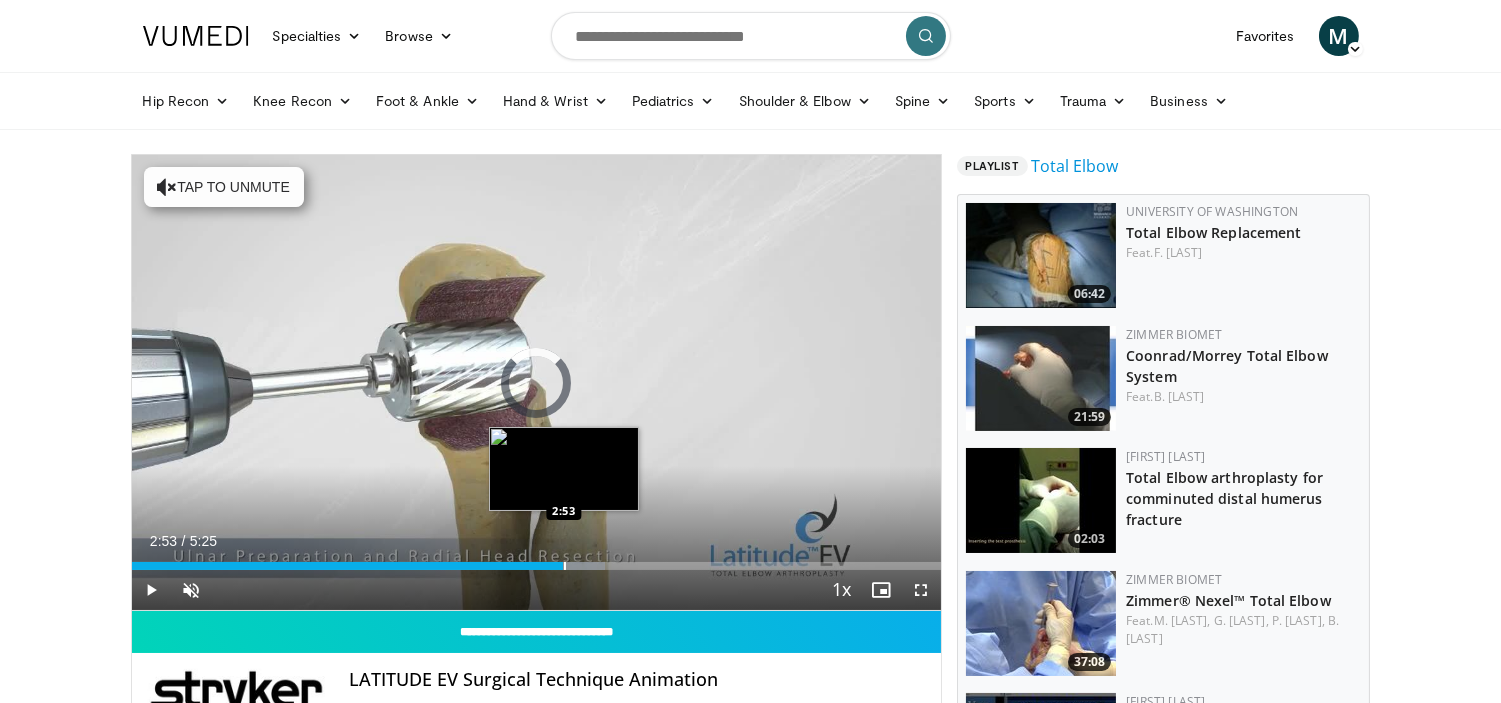 click on "Loaded :  58.49% 2:22 2:53" at bounding box center [537, 566] 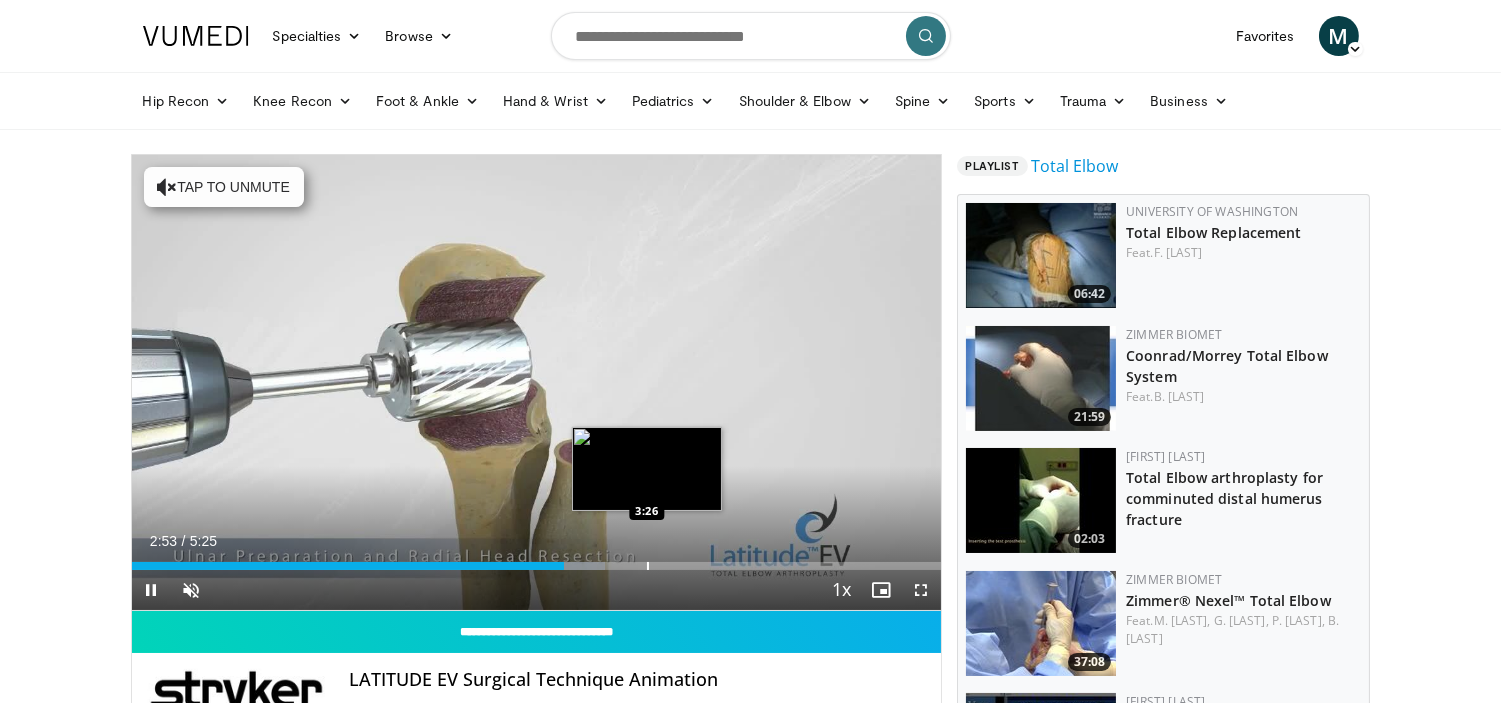 click at bounding box center (648, 566) 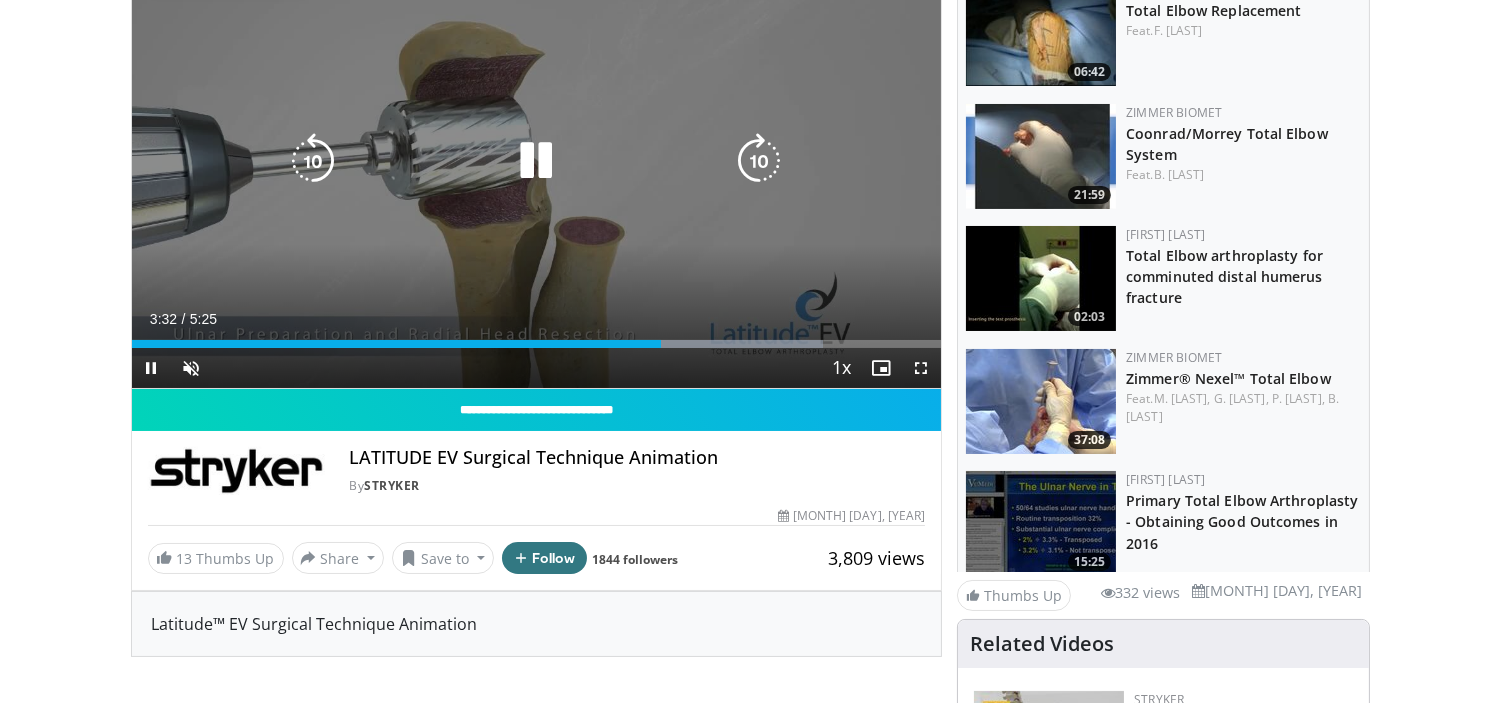 scroll, scrollTop: 0, scrollLeft: 0, axis: both 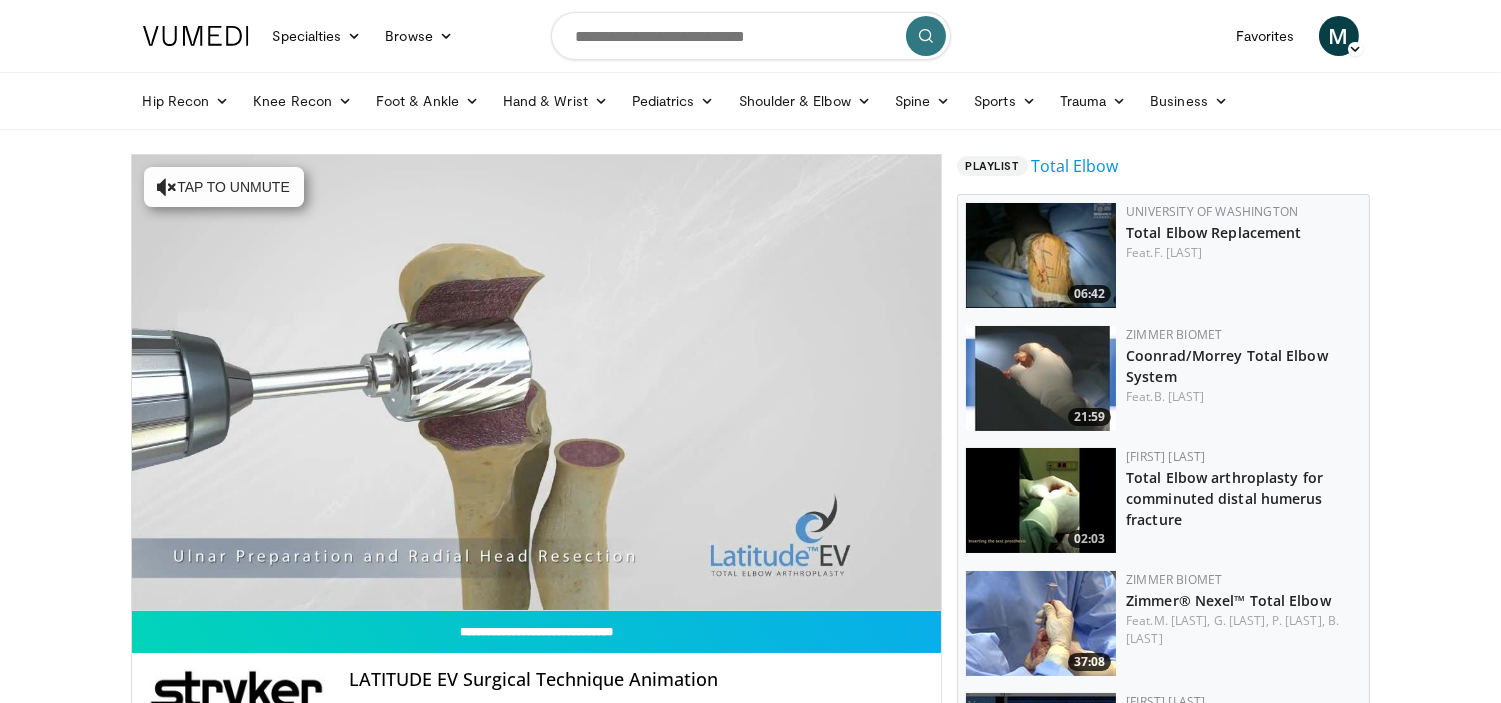 click at bounding box center (751, 36) 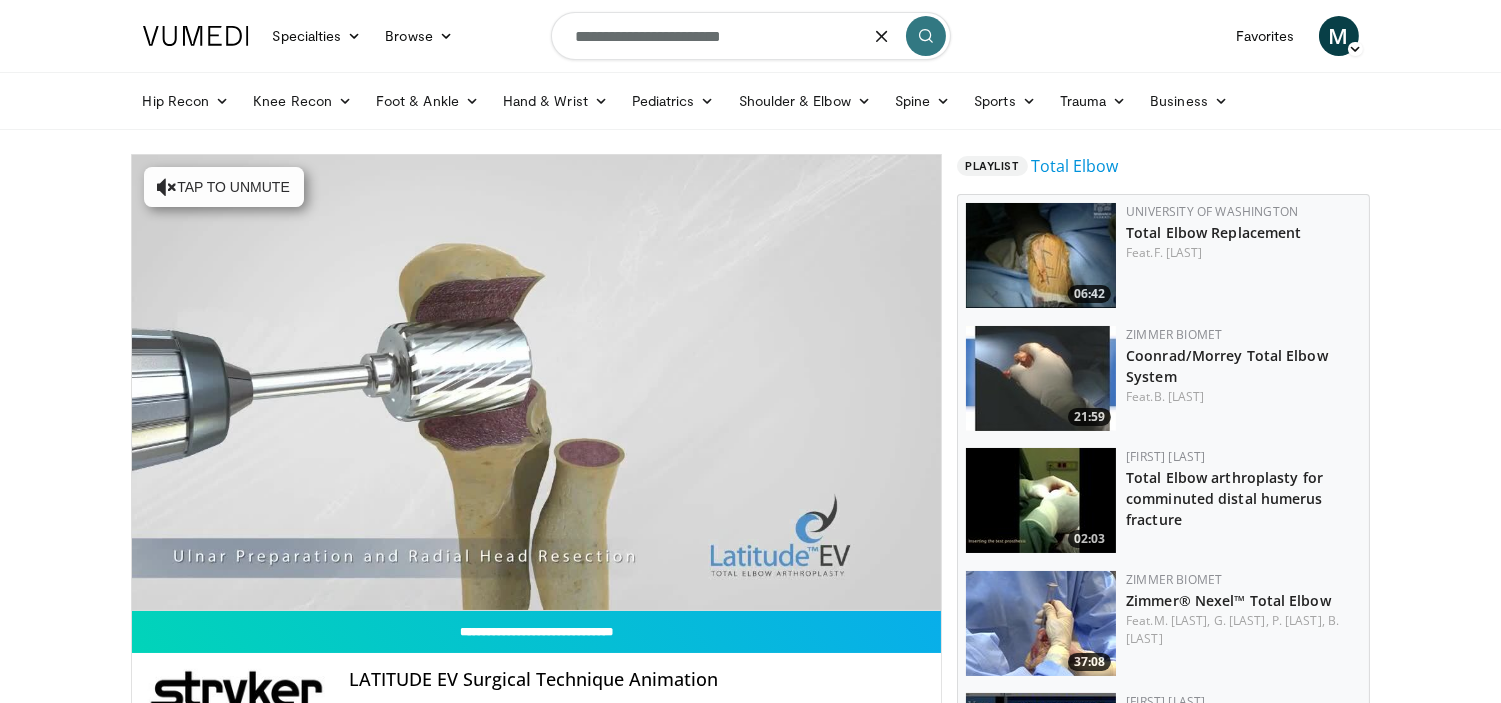 type on "**********" 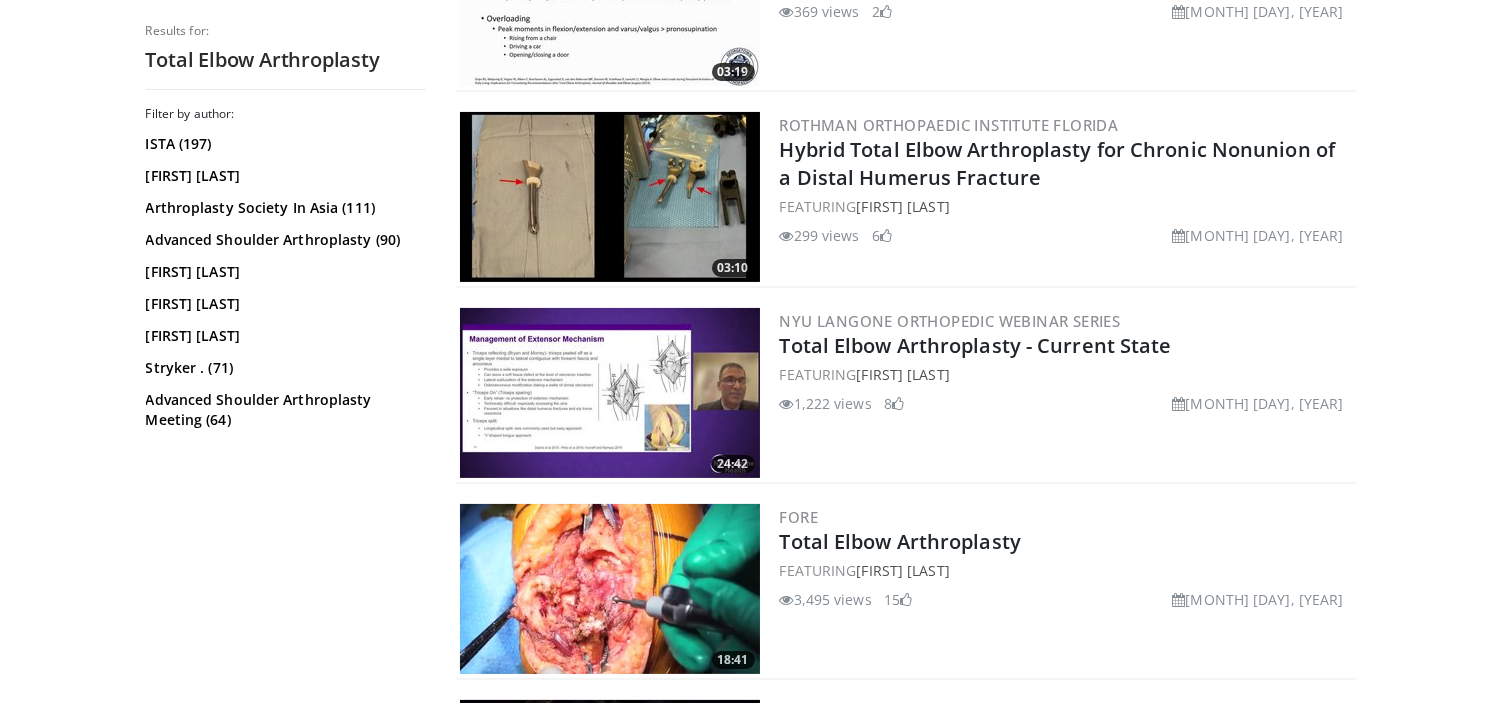 scroll, scrollTop: 0, scrollLeft: 0, axis: both 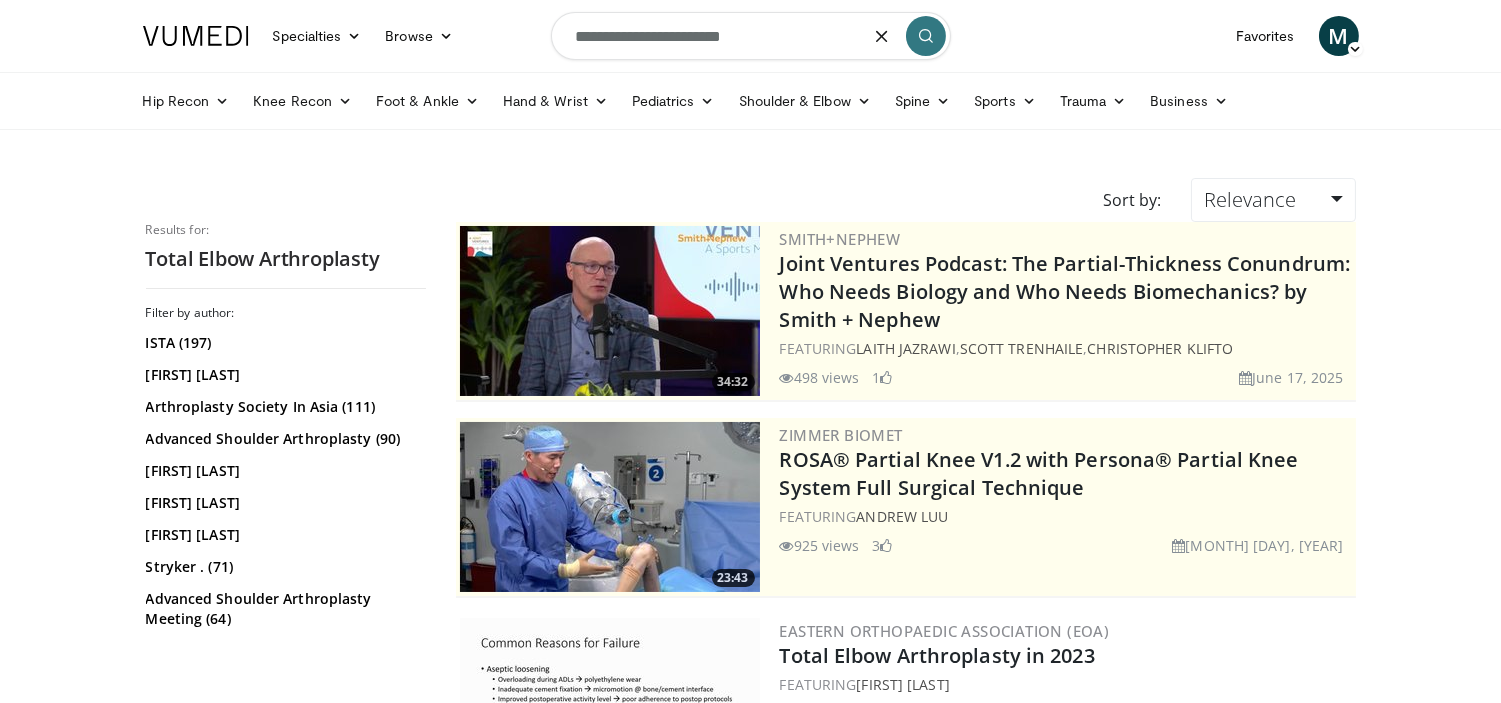 drag, startPoint x: 802, startPoint y: 30, endPoint x: 772, endPoint y: 50, distance: 36.05551 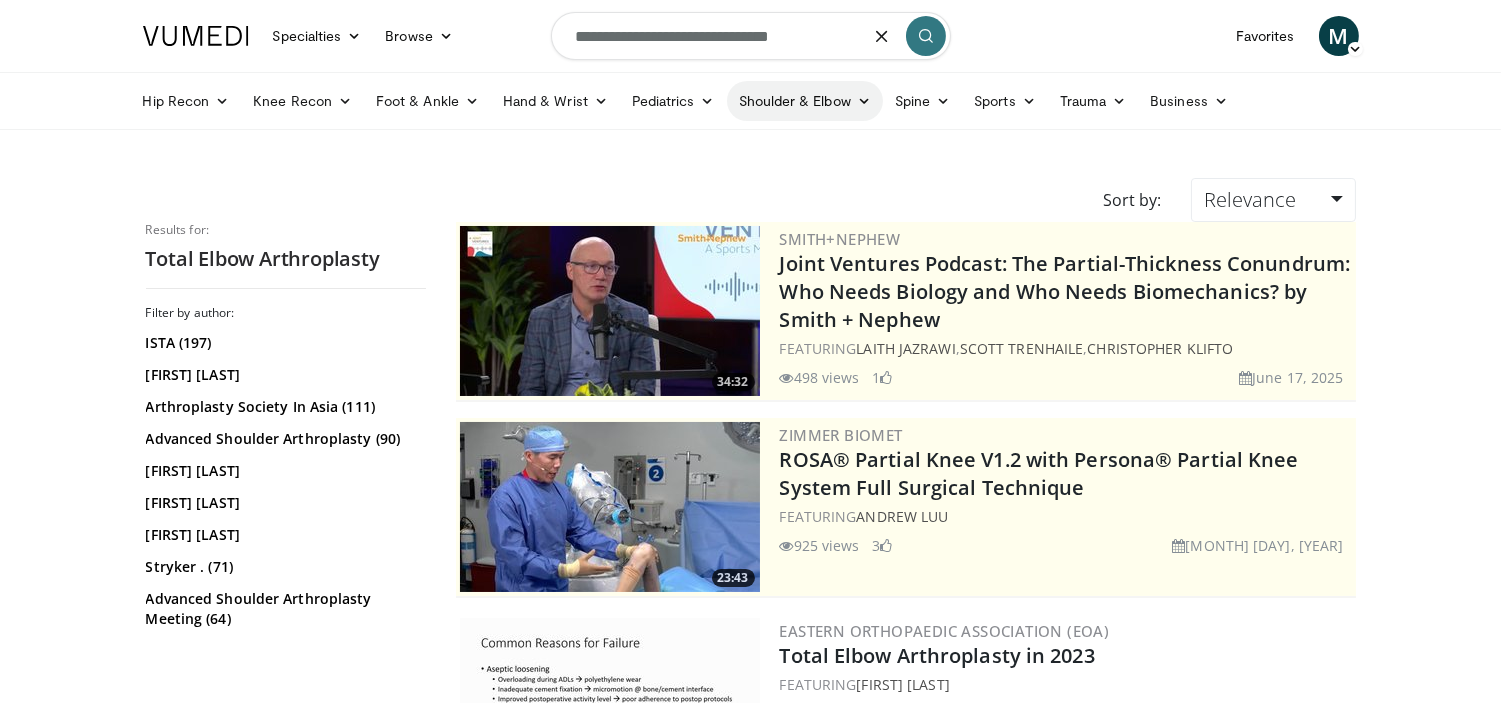 type on "**********" 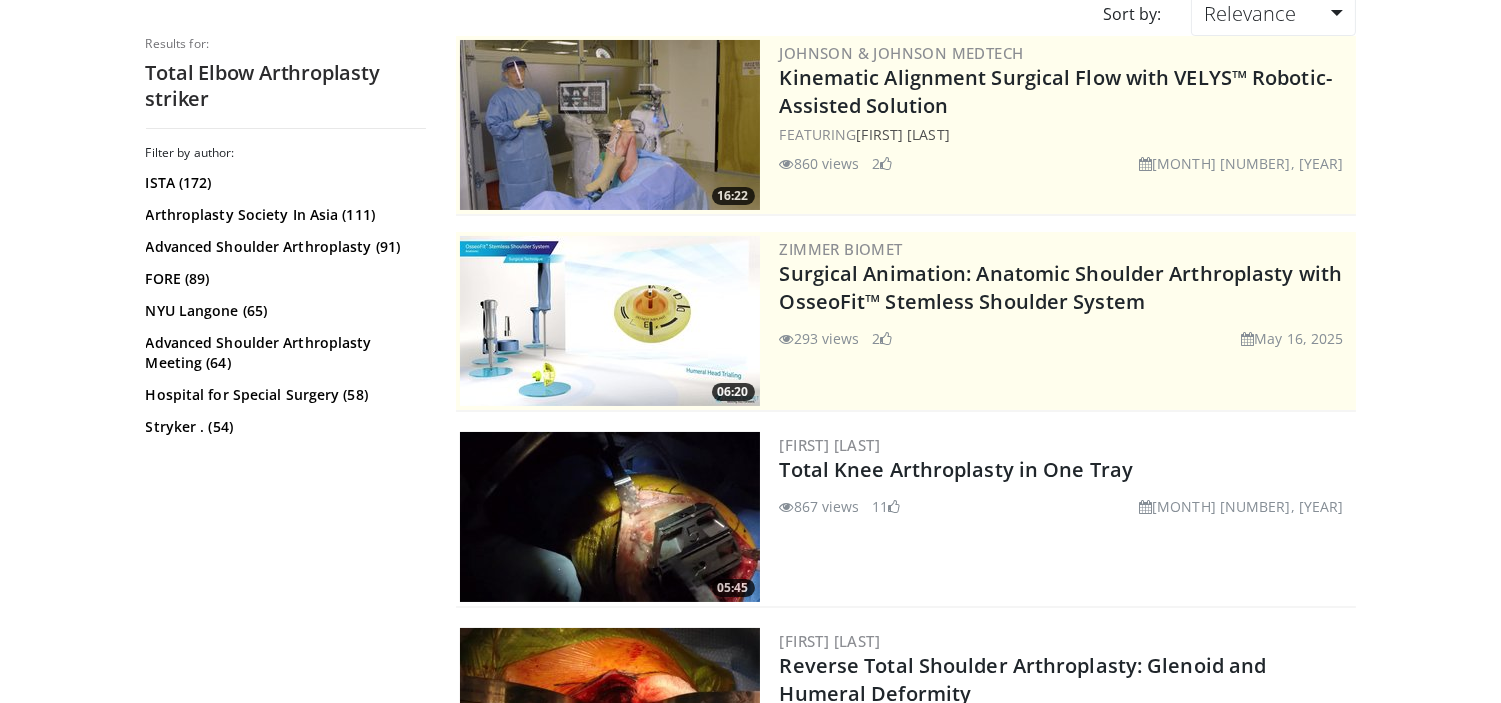 scroll, scrollTop: 0, scrollLeft: 0, axis: both 